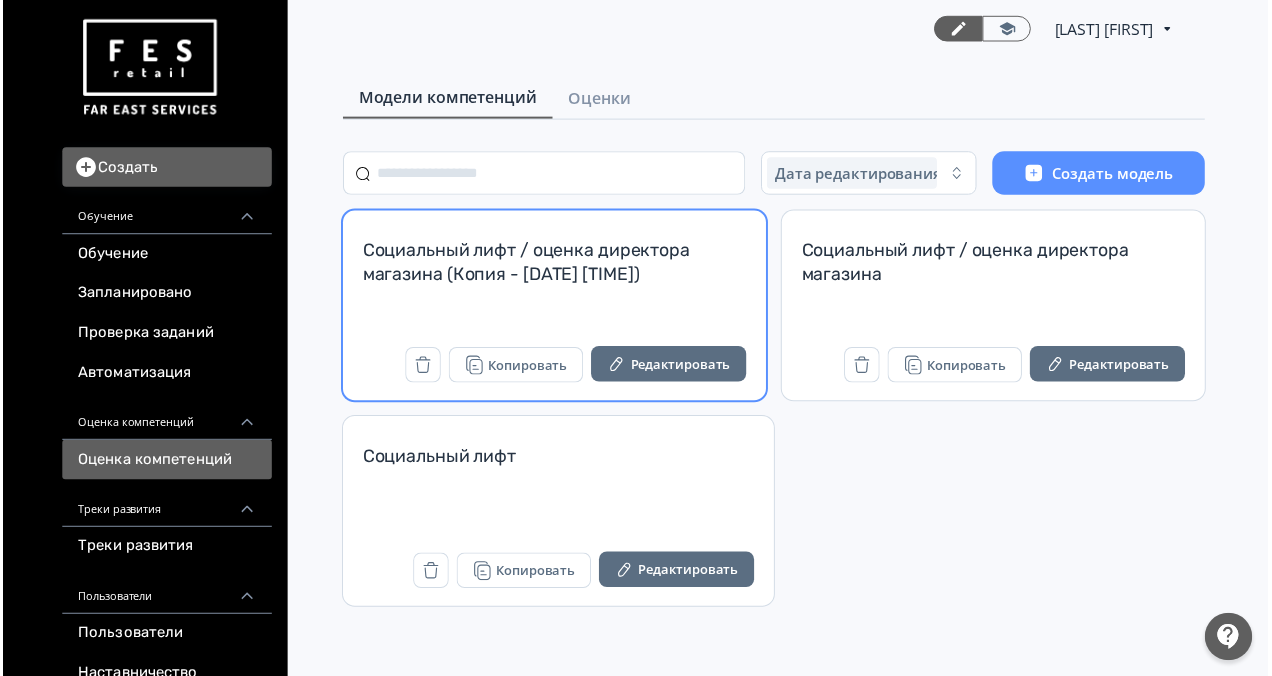 scroll, scrollTop: 0, scrollLeft: 0, axis: both 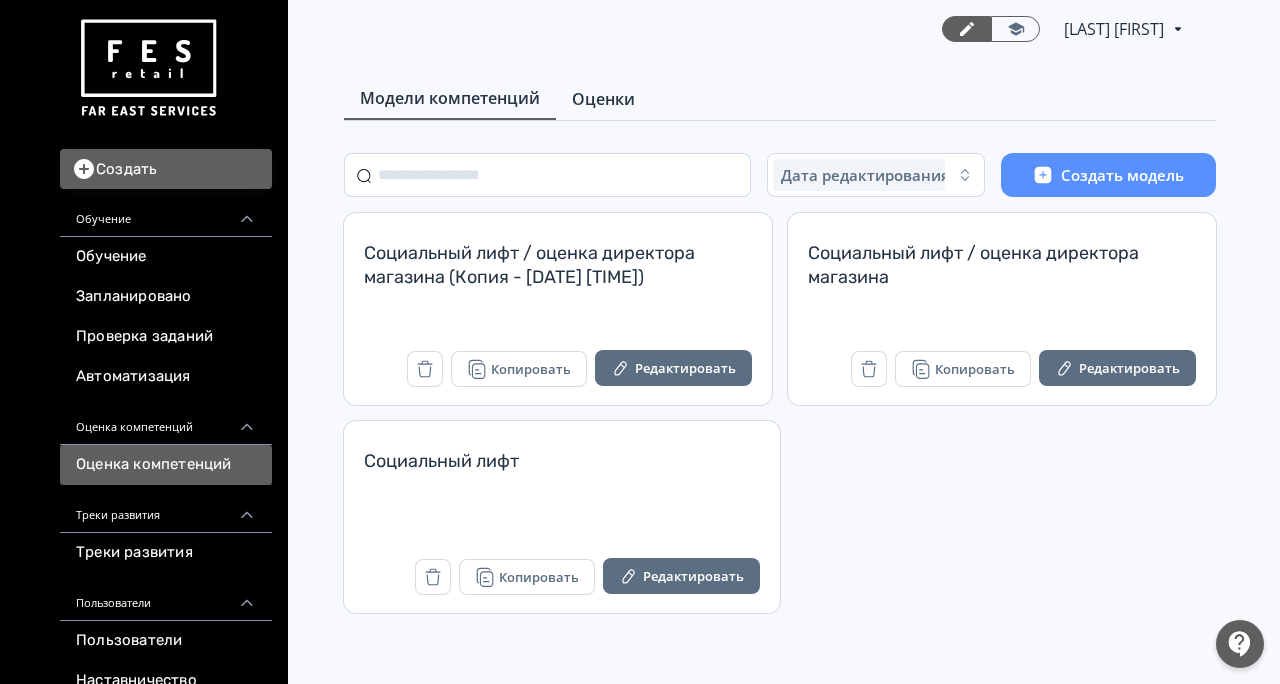 click on "Оценки" at bounding box center [603, 99] 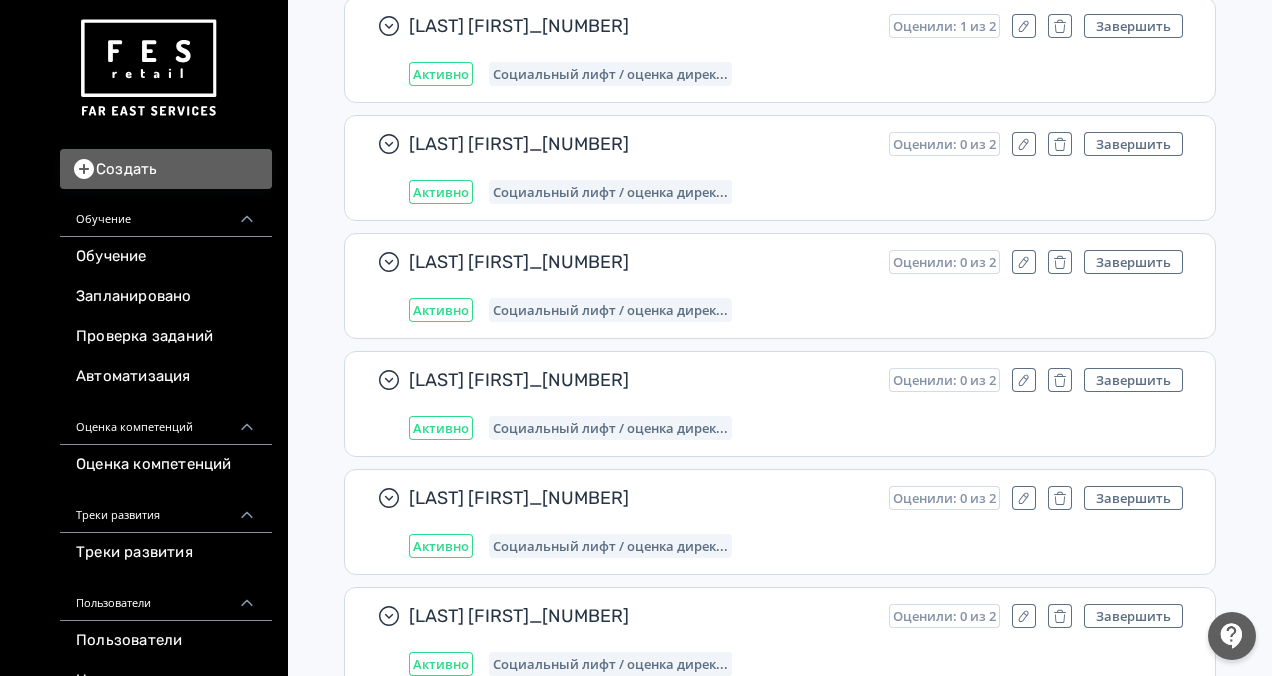 scroll, scrollTop: 5697, scrollLeft: 0, axis: vertical 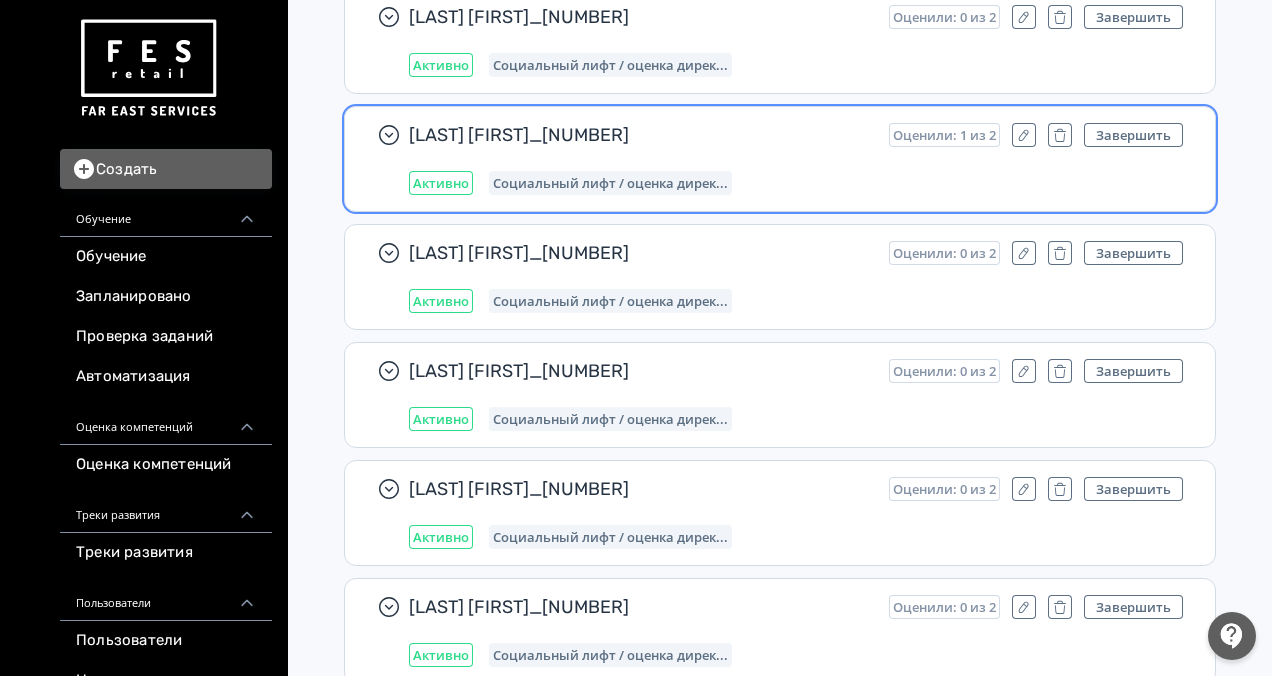 click on "Курбанова Элина_6412637 Оценили: 1 из 2 Завершить Активно Социальный лифт / оценка дирек..." at bounding box center [796, 159] 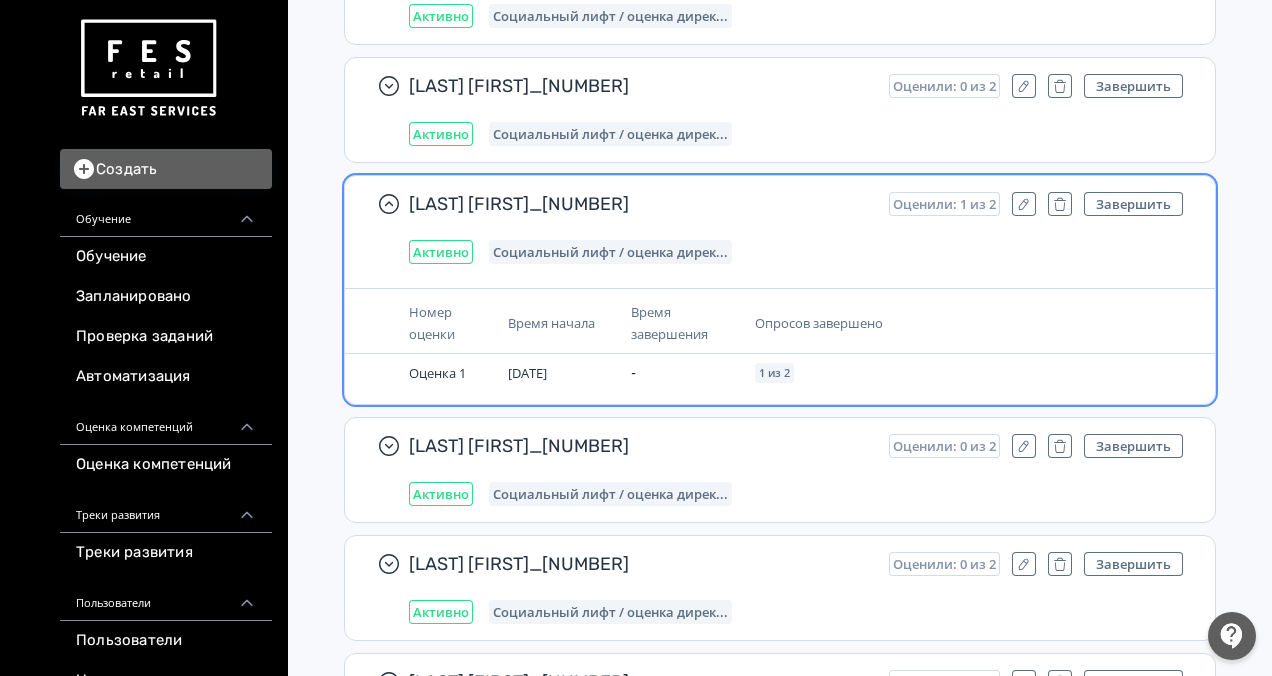 scroll, scrollTop: 5597, scrollLeft: 0, axis: vertical 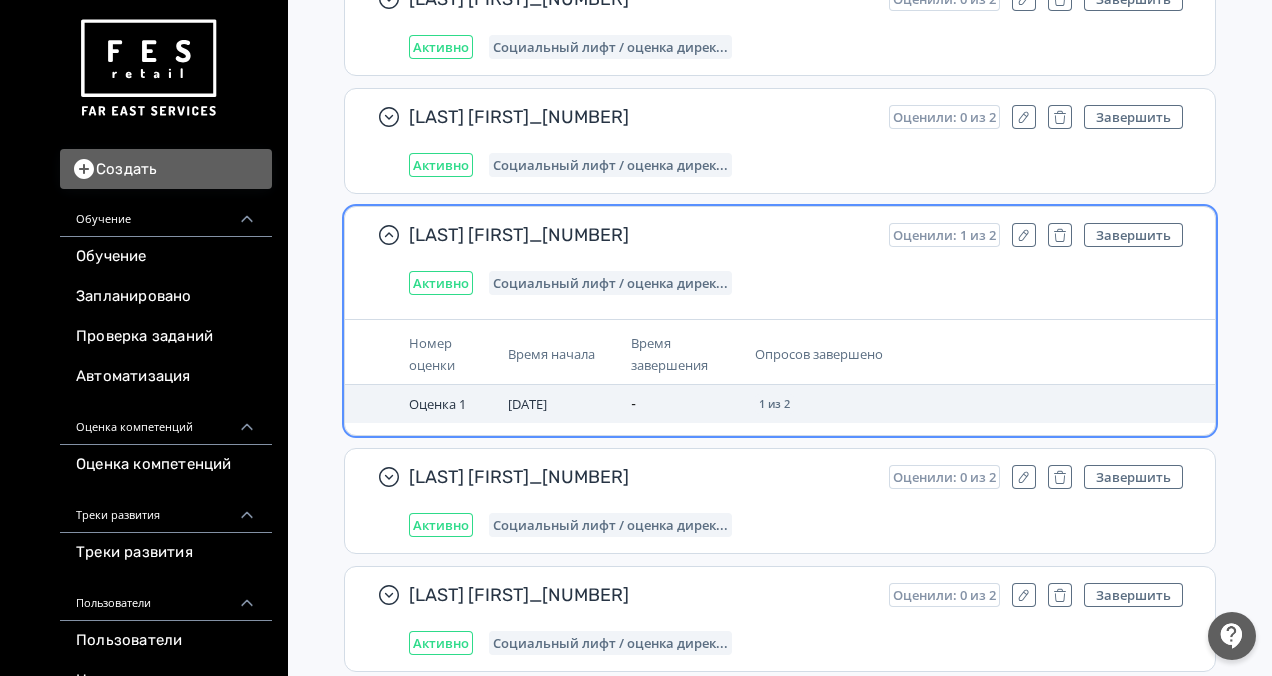 click on "Оценка 1" at bounding box center (437, 404) 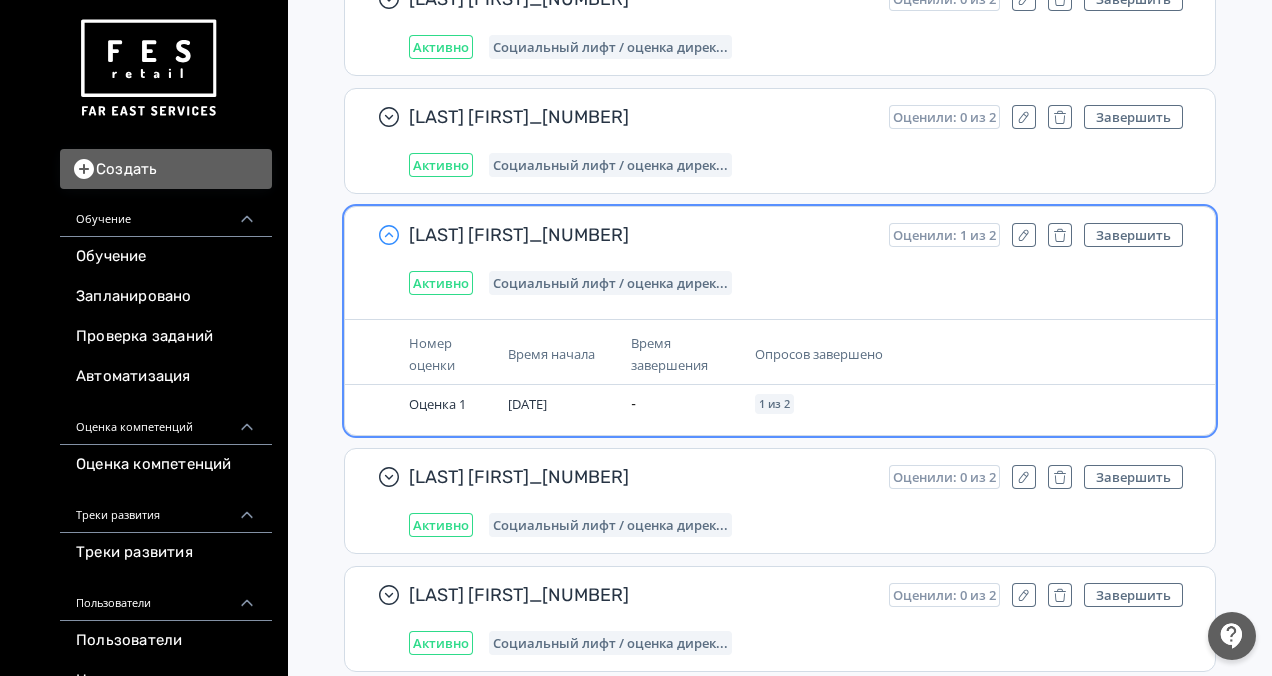 click 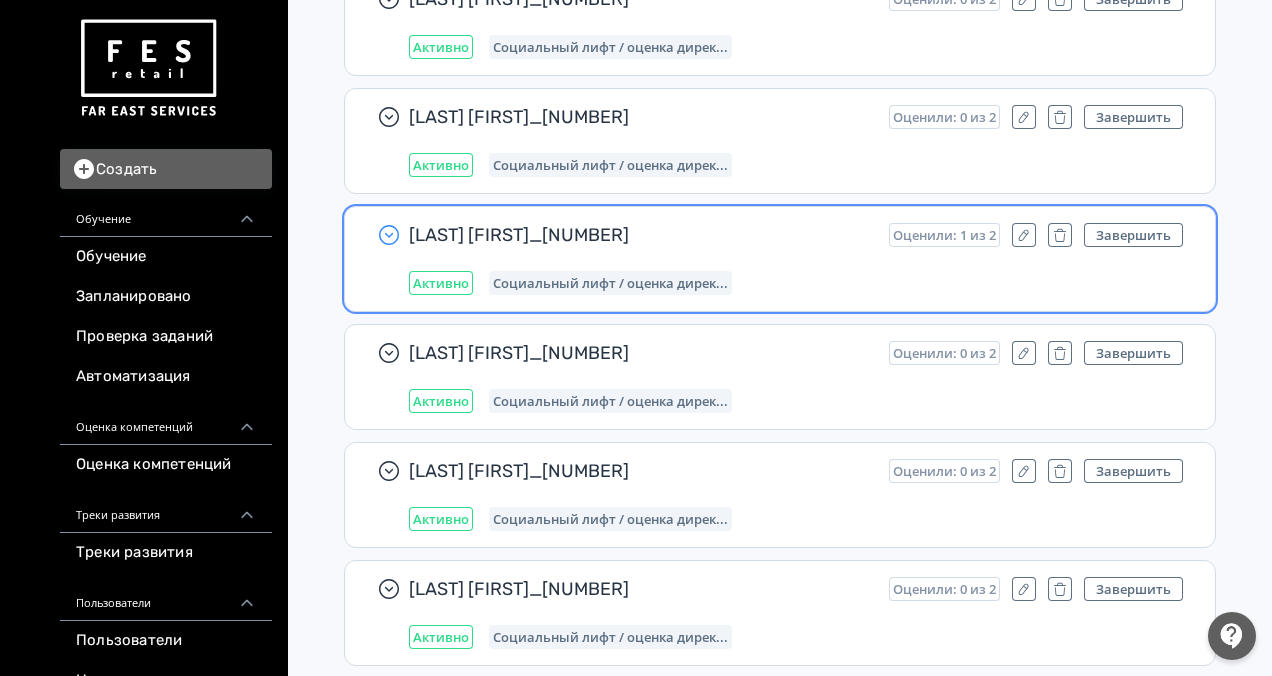 click 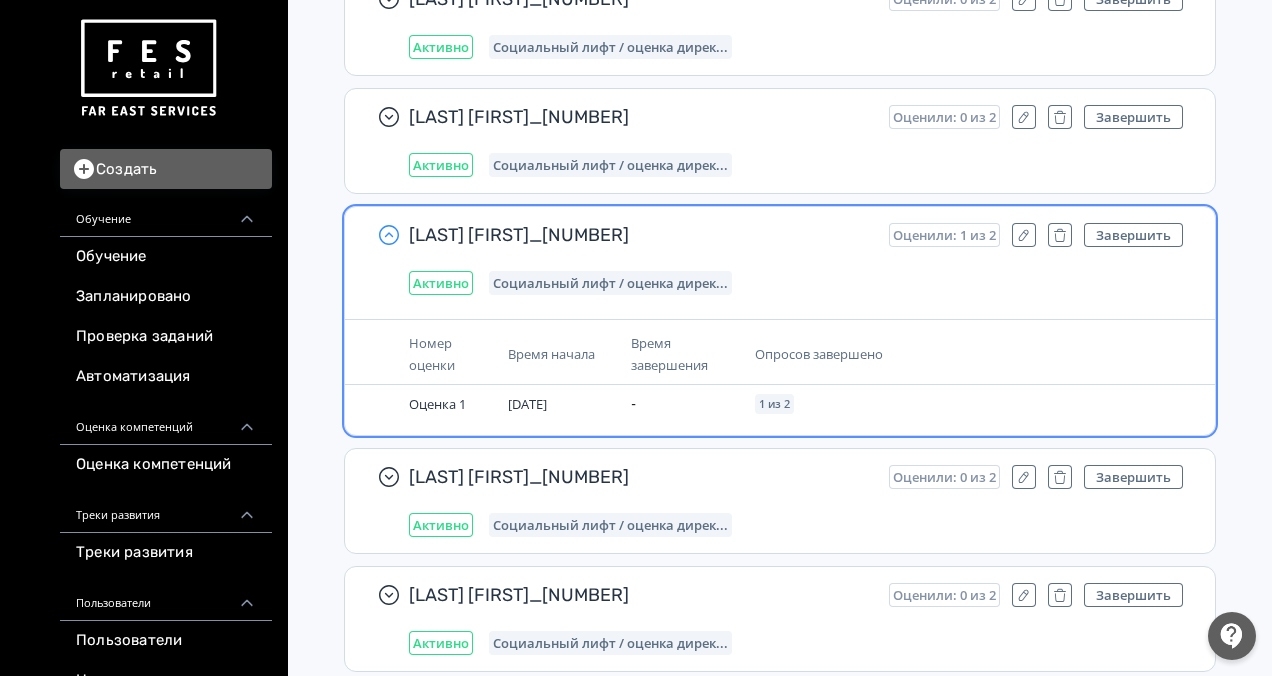 click 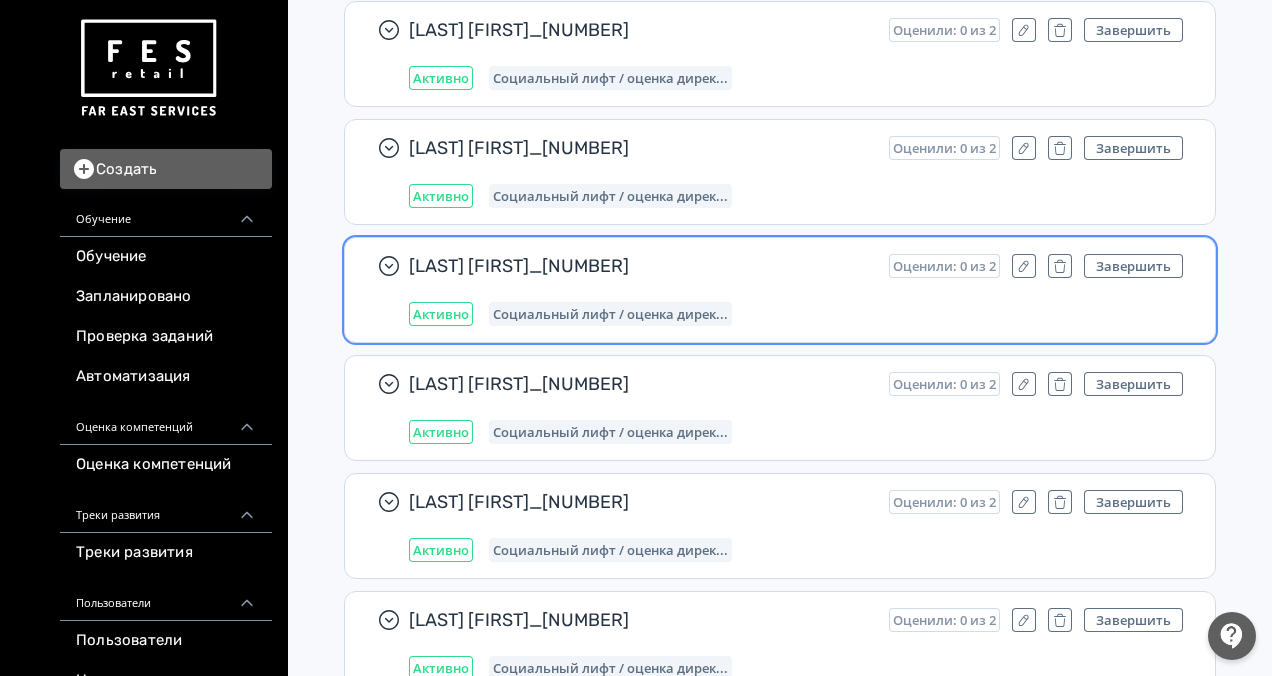 scroll, scrollTop: 10097, scrollLeft: 0, axis: vertical 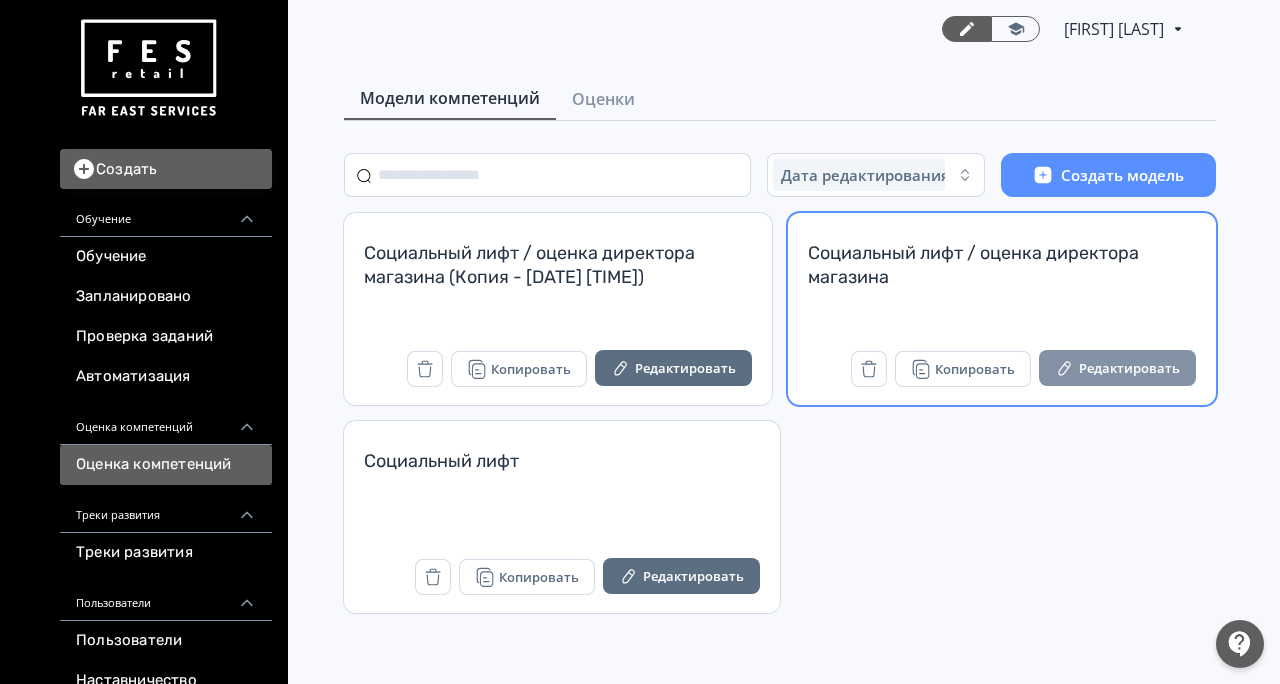 click on "Редактировать" at bounding box center (1117, 368) 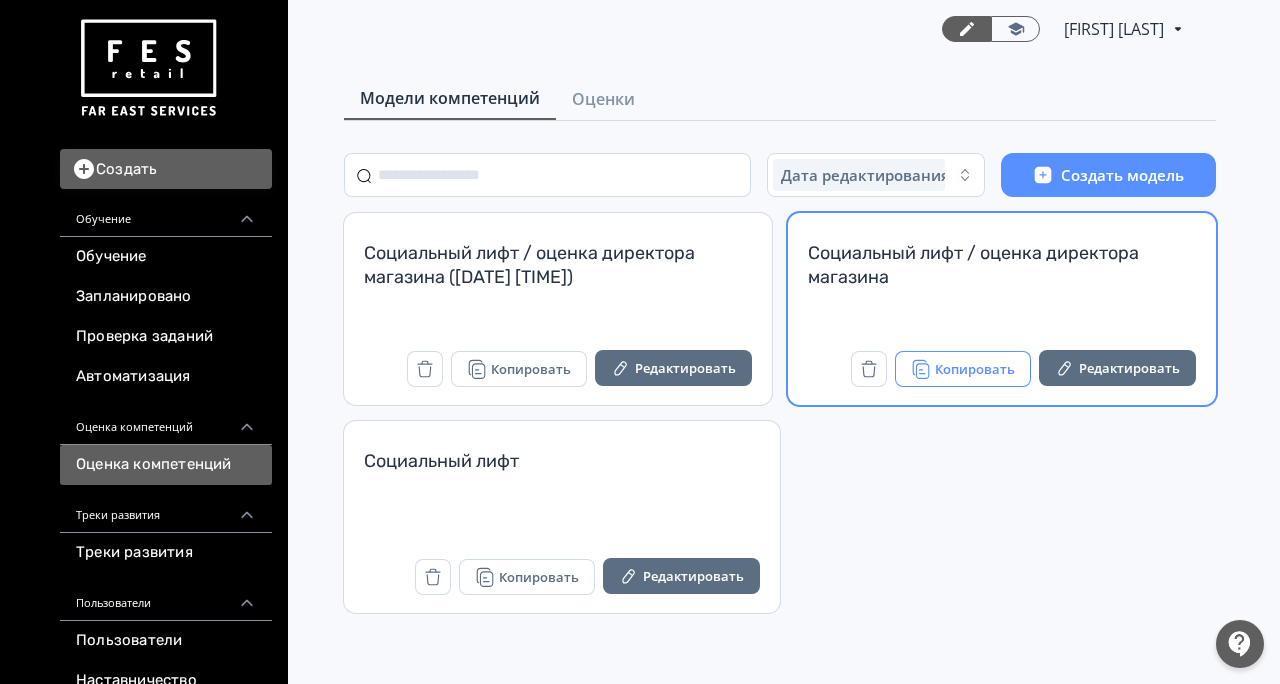 scroll, scrollTop: 0, scrollLeft: 0, axis: both 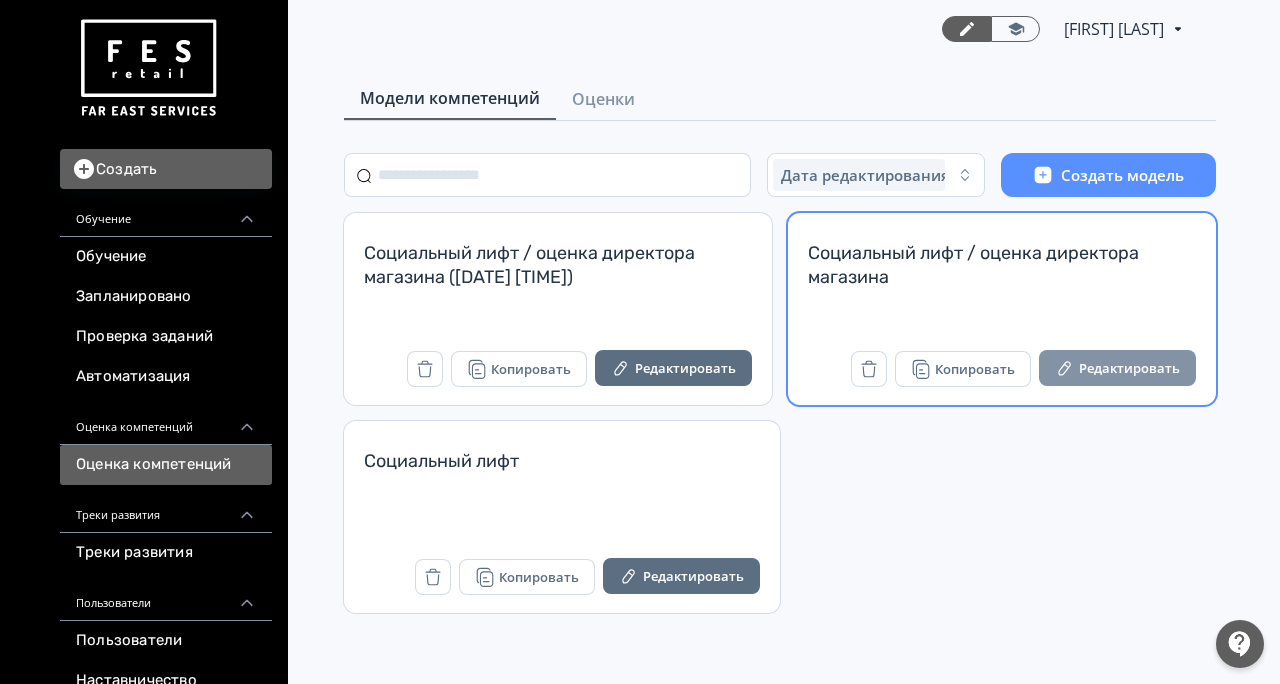 click on "Редактировать" at bounding box center (1117, 368) 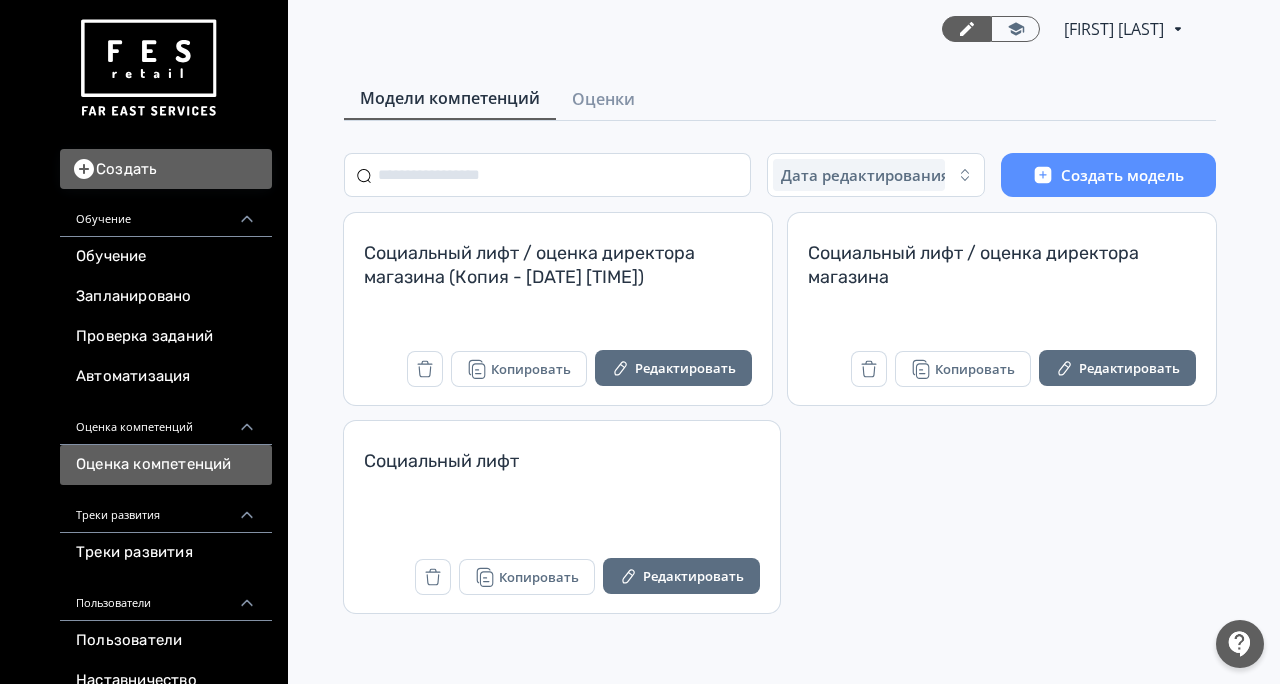 scroll, scrollTop: 0, scrollLeft: 0, axis: both 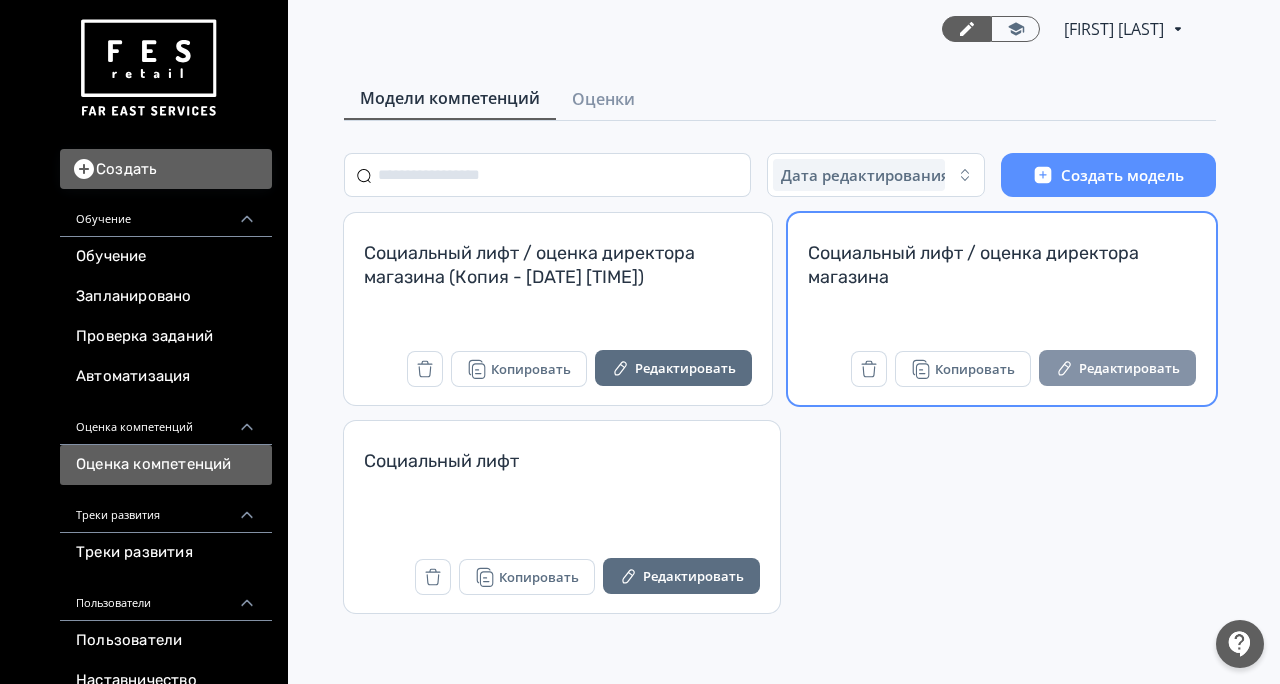 click on "Редактировать" at bounding box center (1117, 368) 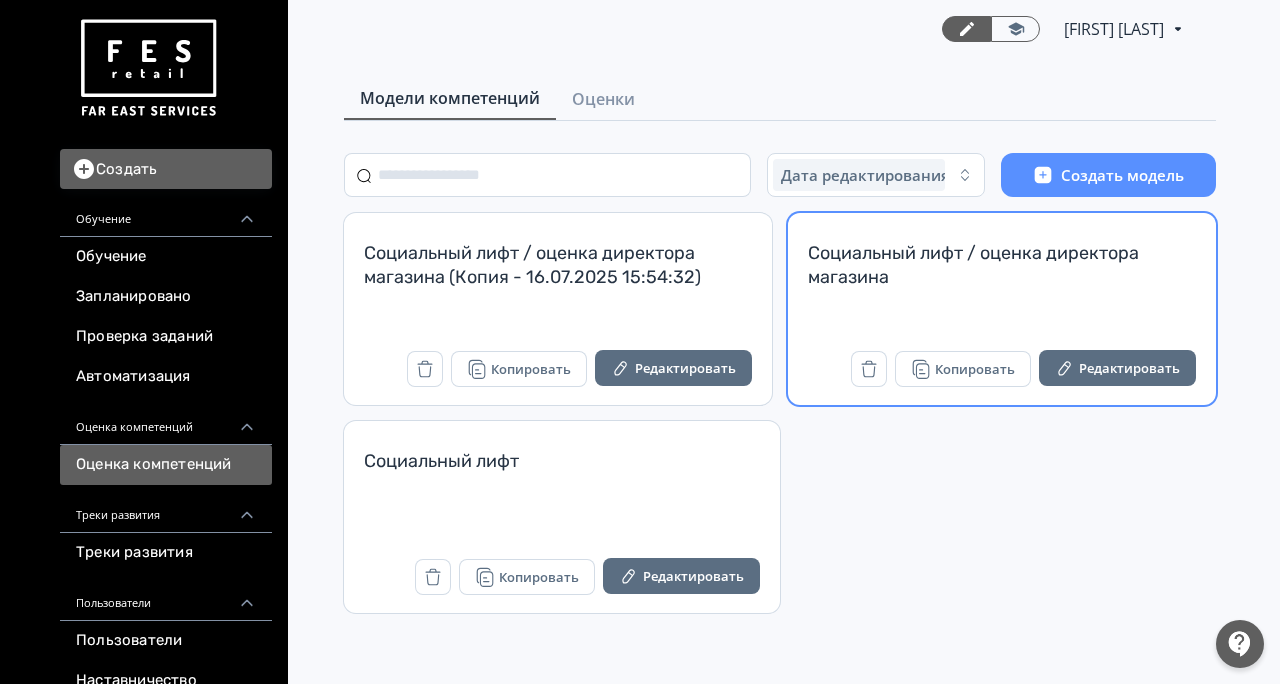 scroll, scrollTop: 0, scrollLeft: 0, axis: both 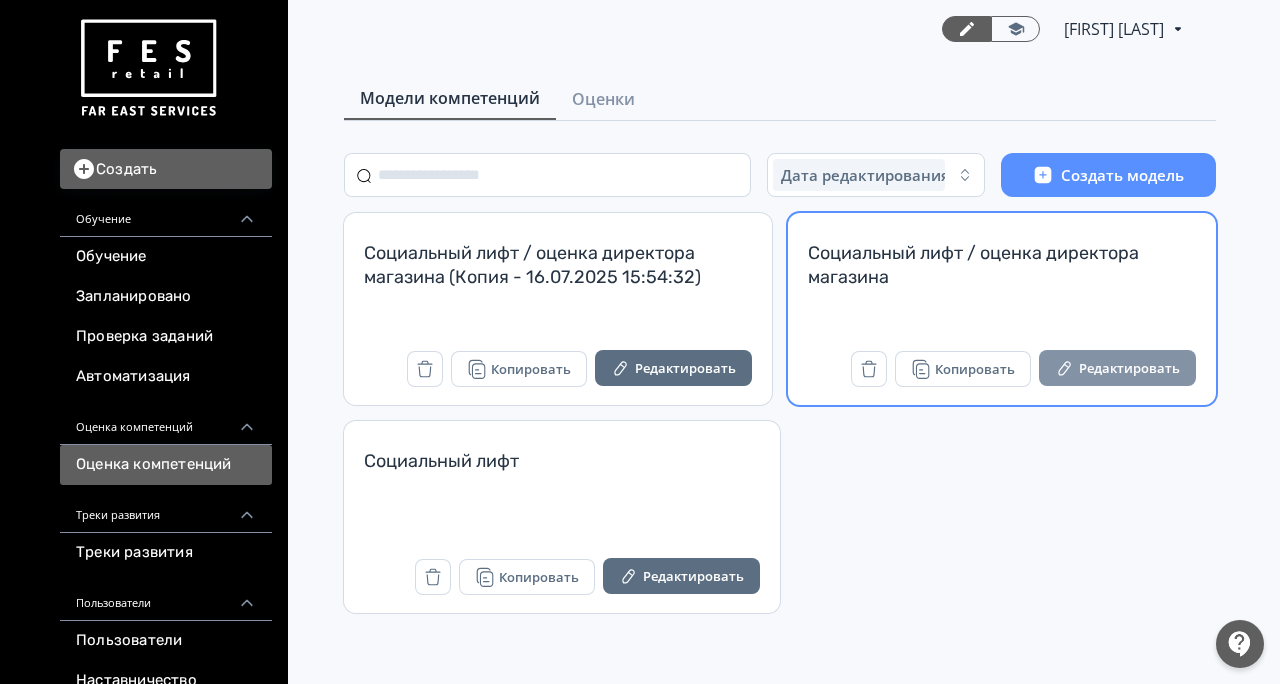 click on "Редактировать" at bounding box center [1117, 368] 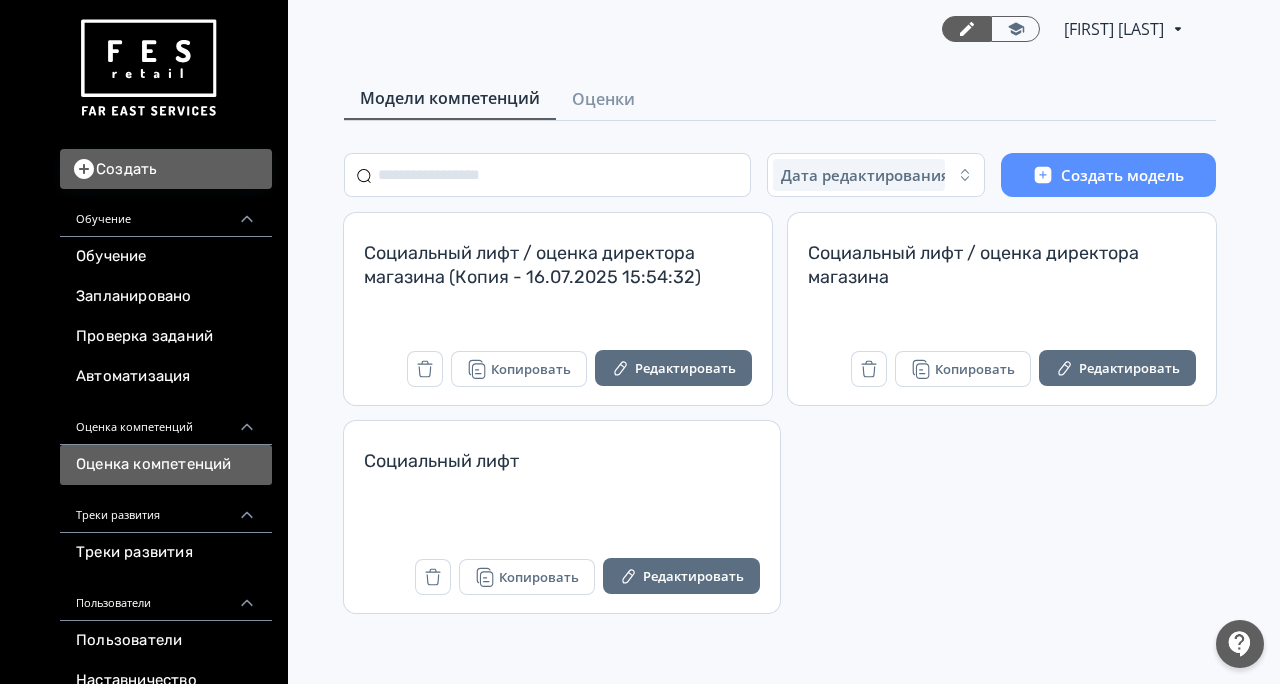 scroll, scrollTop: 0, scrollLeft: 0, axis: both 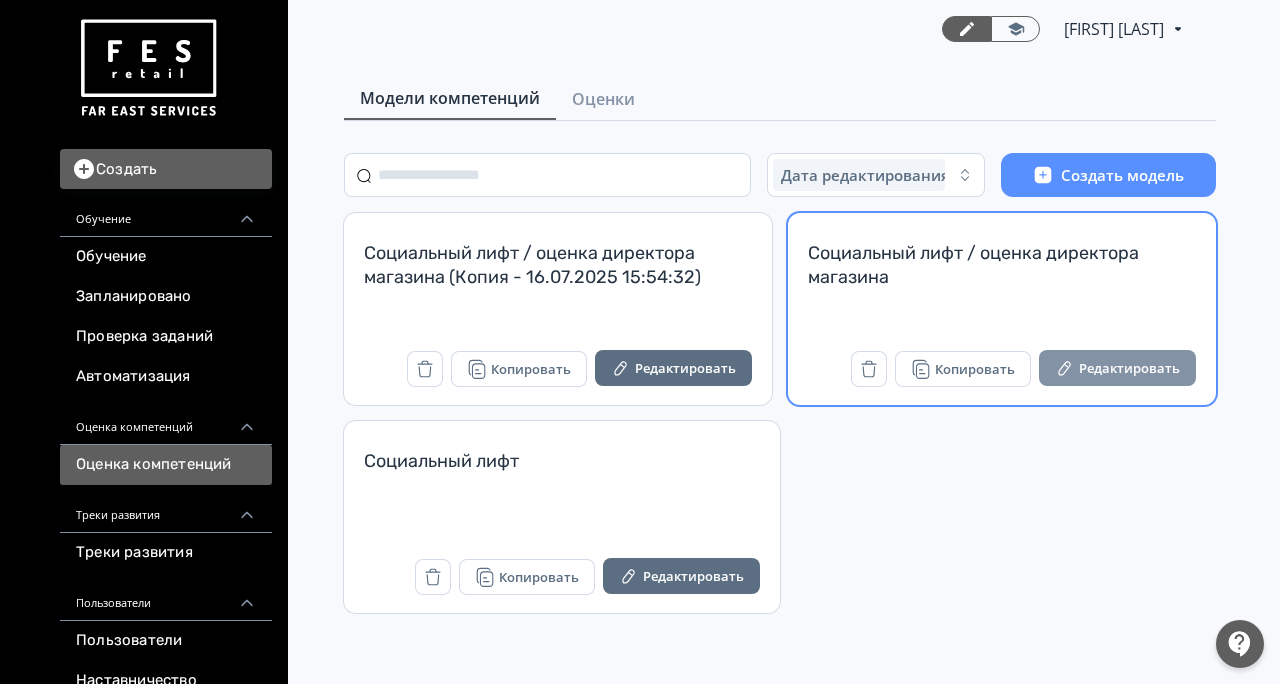 click on "Редактировать" at bounding box center [1117, 368] 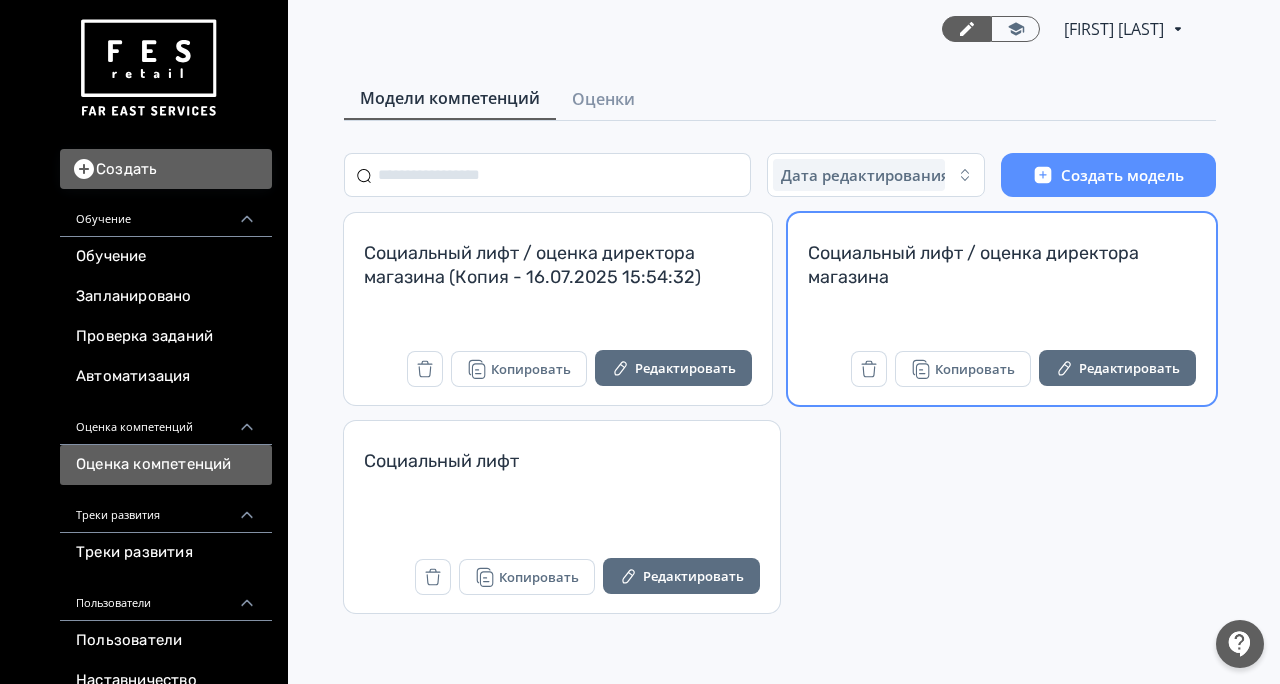 scroll, scrollTop: 0, scrollLeft: 0, axis: both 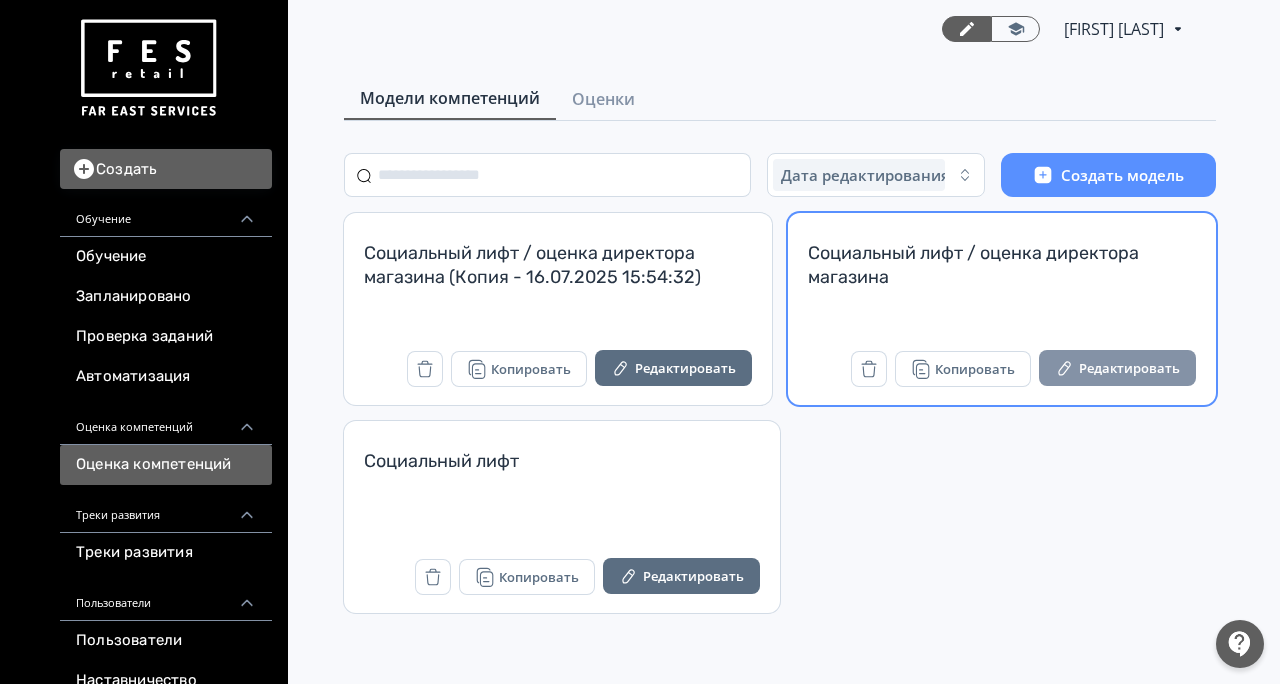 click on "Редактировать" at bounding box center (1117, 368) 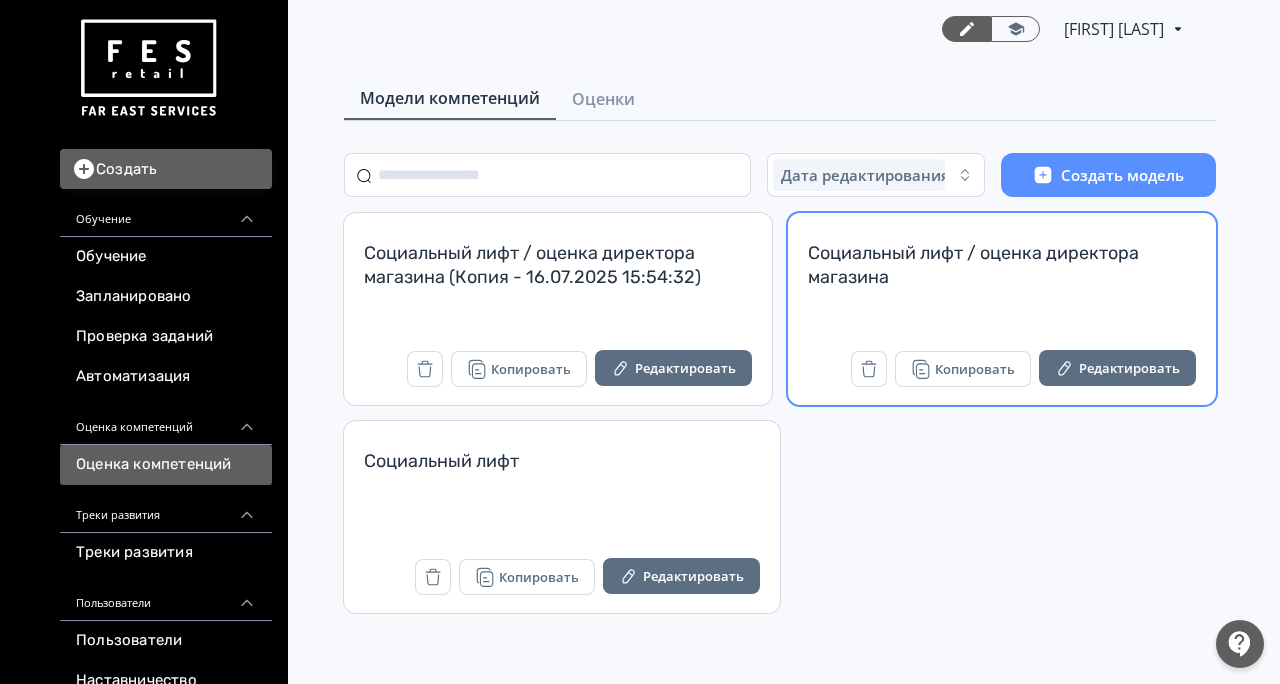 scroll, scrollTop: 0, scrollLeft: 0, axis: both 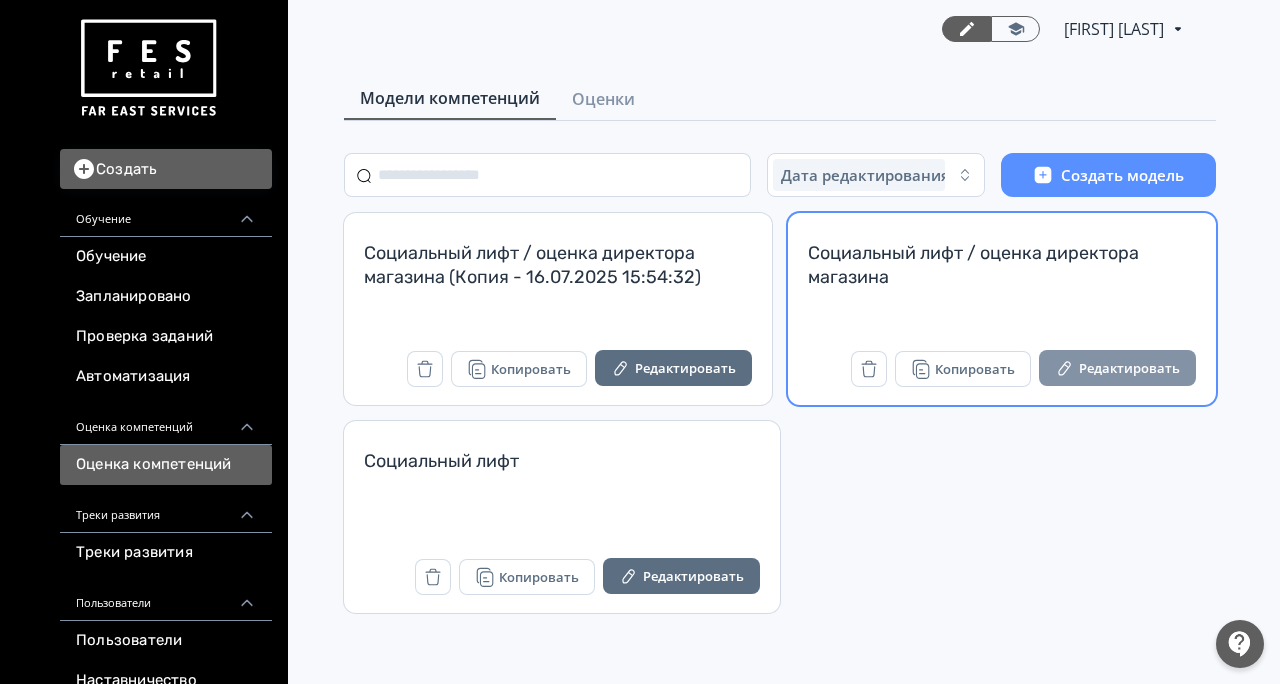 click on "Редактировать" at bounding box center [1117, 368] 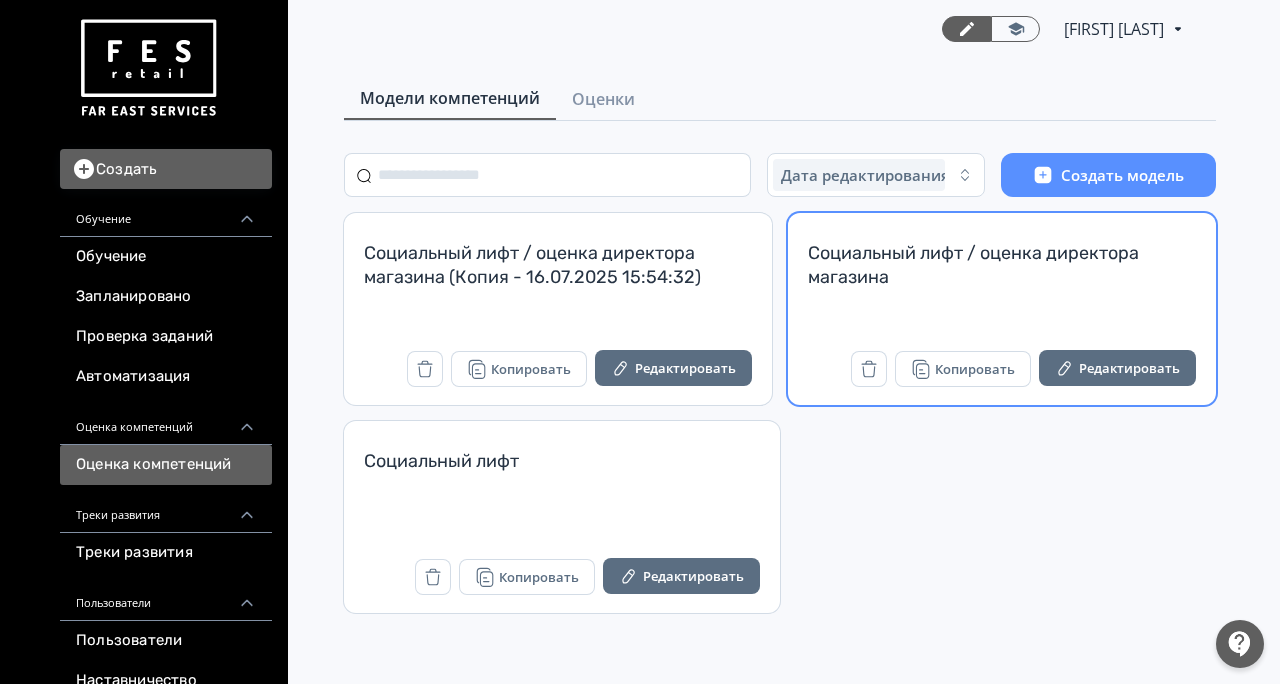 scroll, scrollTop: 0, scrollLeft: 0, axis: both 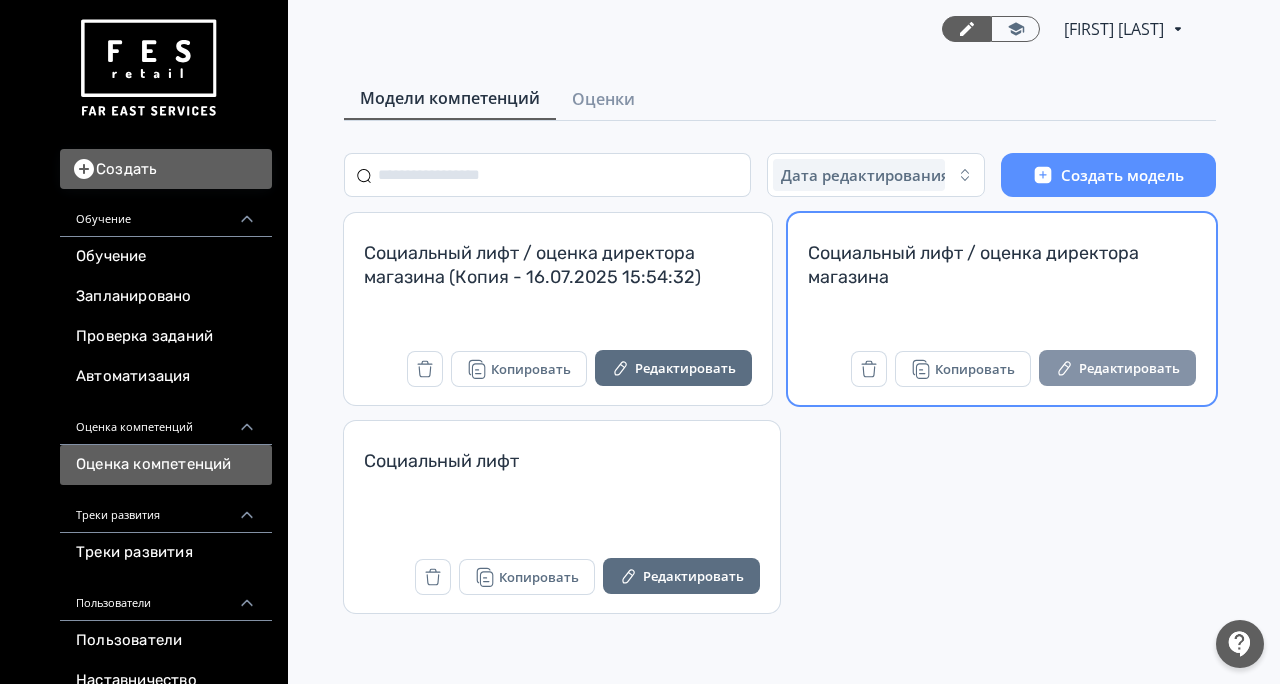 click on "Редактировать" at bounding box center [1117, 368] 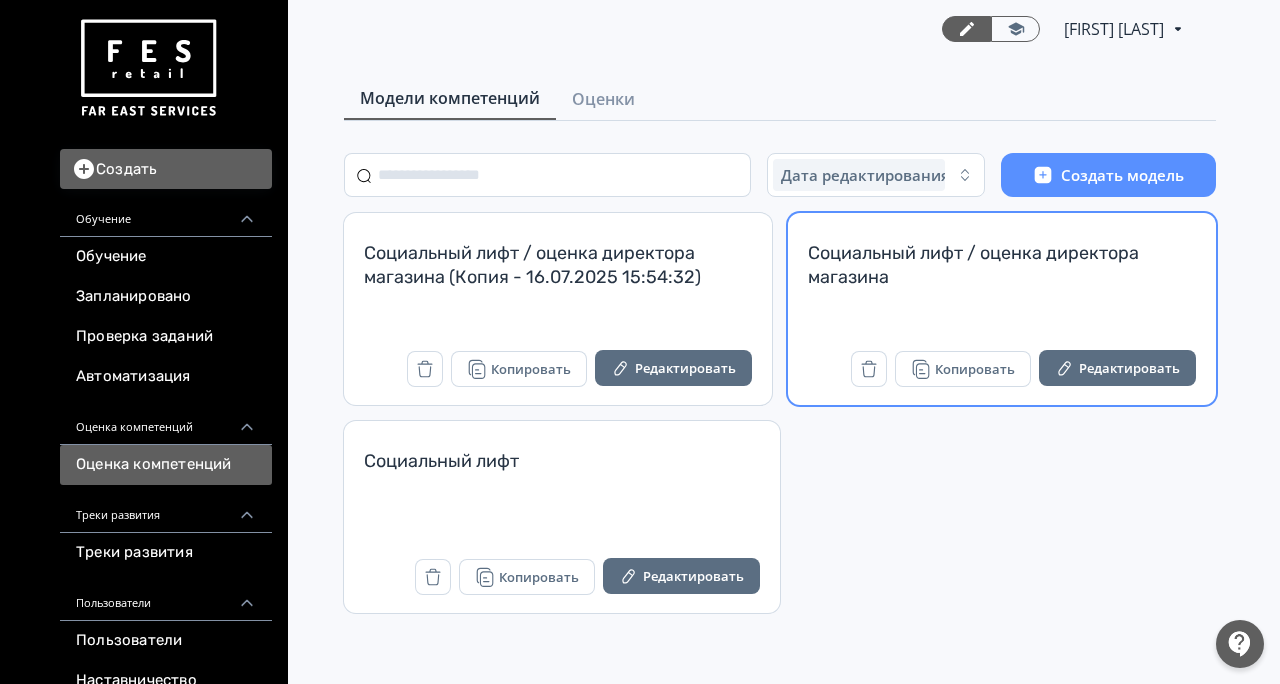 scroll, scrollTop: 0, scrollLeft: 0, axis: both 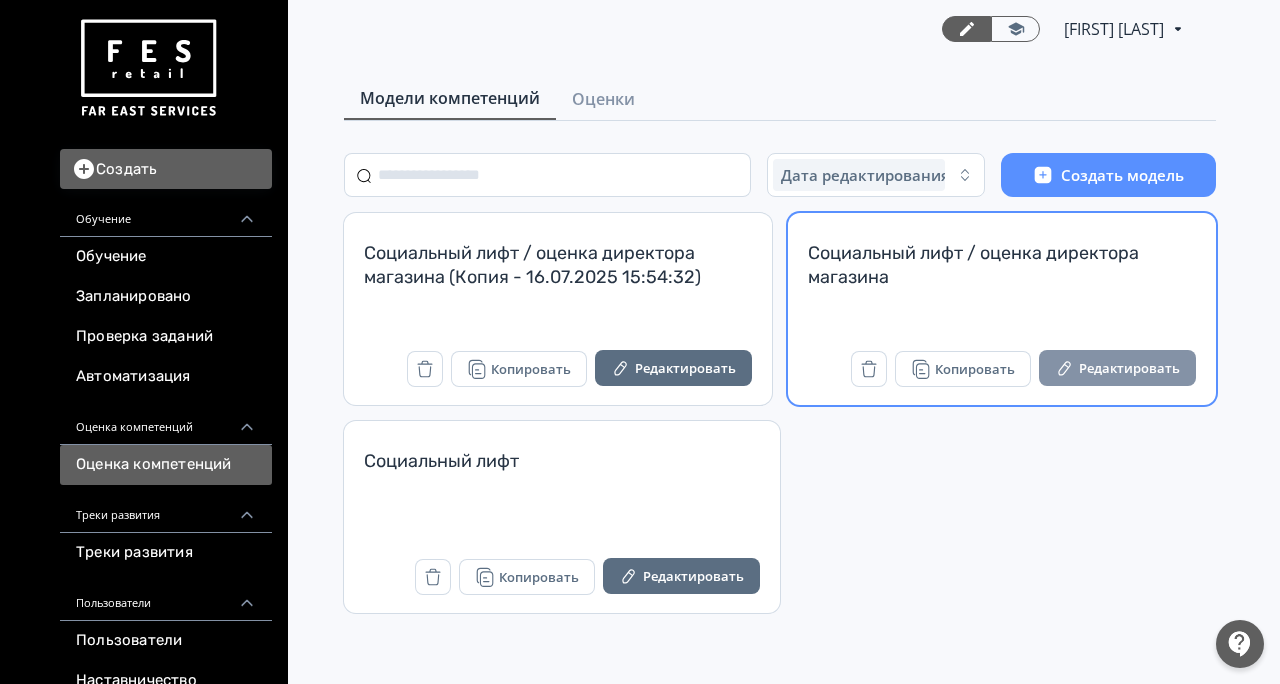 click on "Редактировать" at bounding box center [1117, 368] 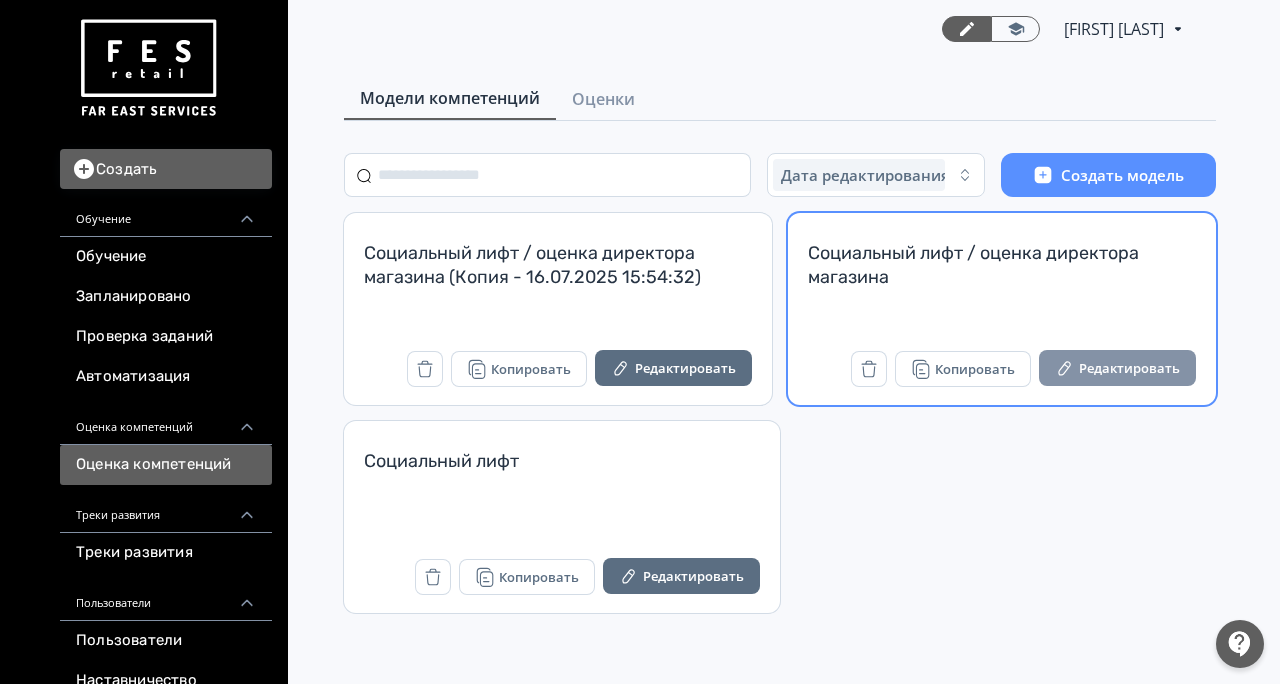scroll, scrollTop: 0, scrollLeft: 0, axis: both 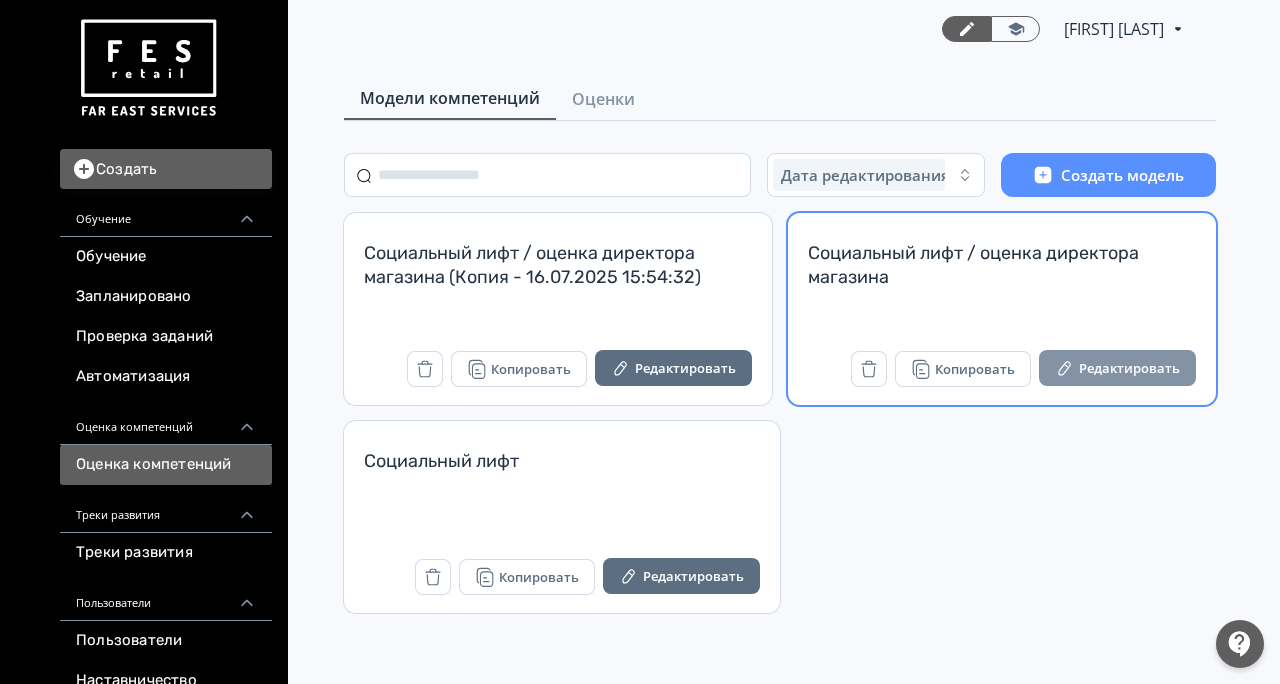 click 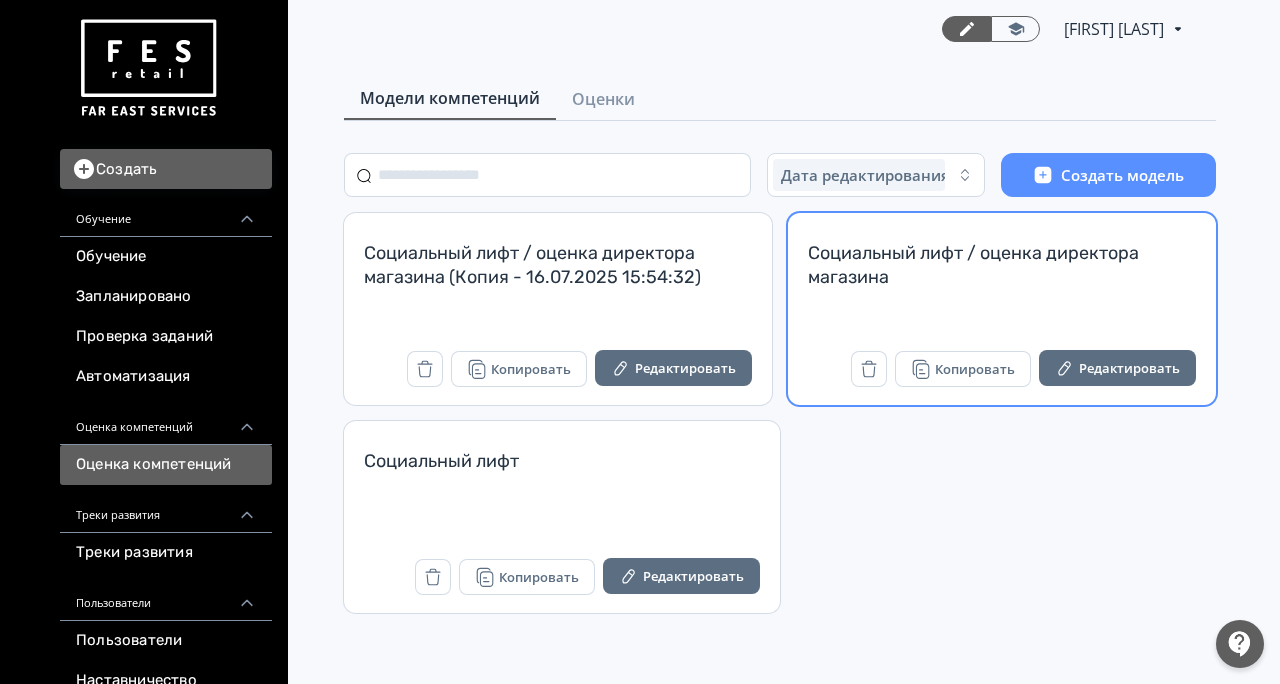 scroll, scrollTop: 0, scrollLeft: 0, axis: both 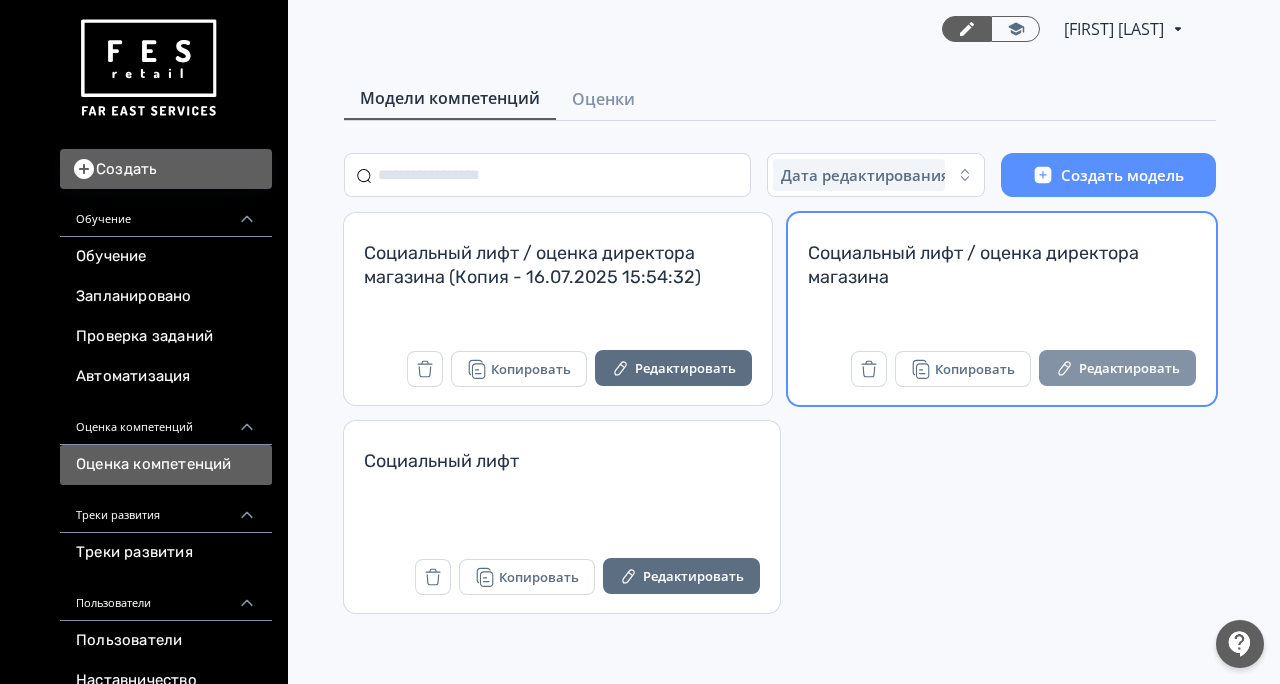 click on "Редактировать" at bounding box center [1117, 368] 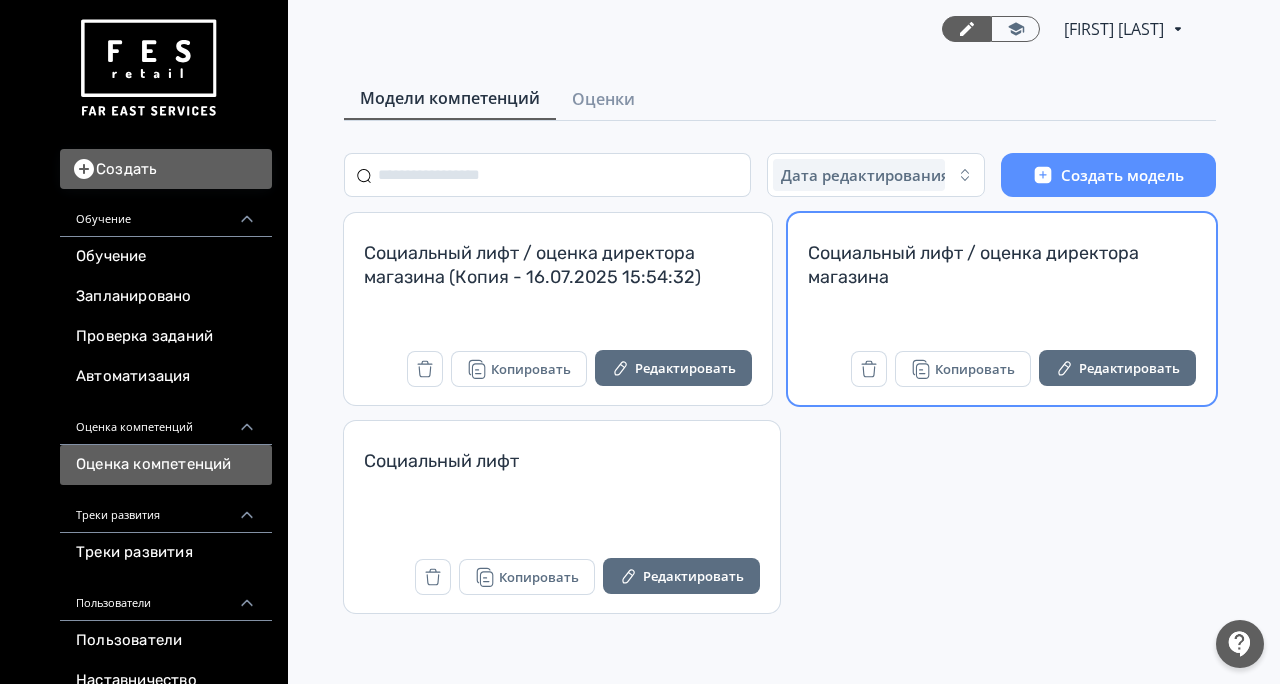 scroll, scrollTop: 0, scrollLeft: 0, axis: both 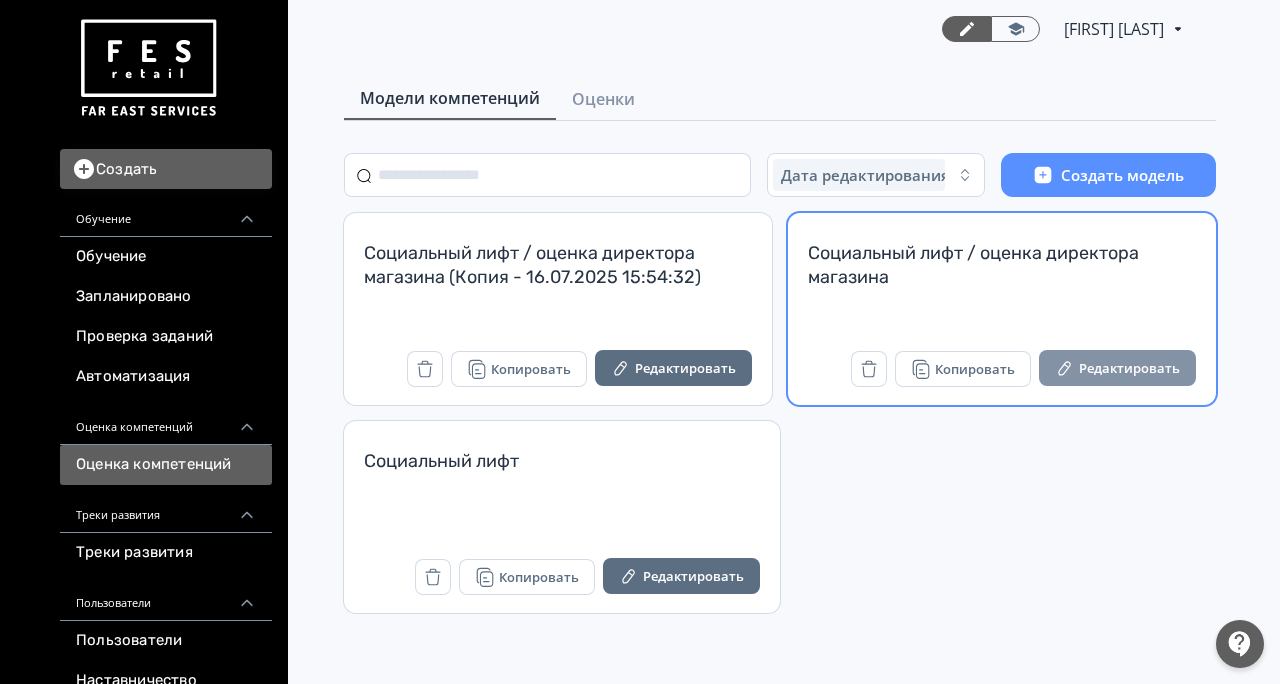 click on "Редактировать" at bounding box center (1117, 368) 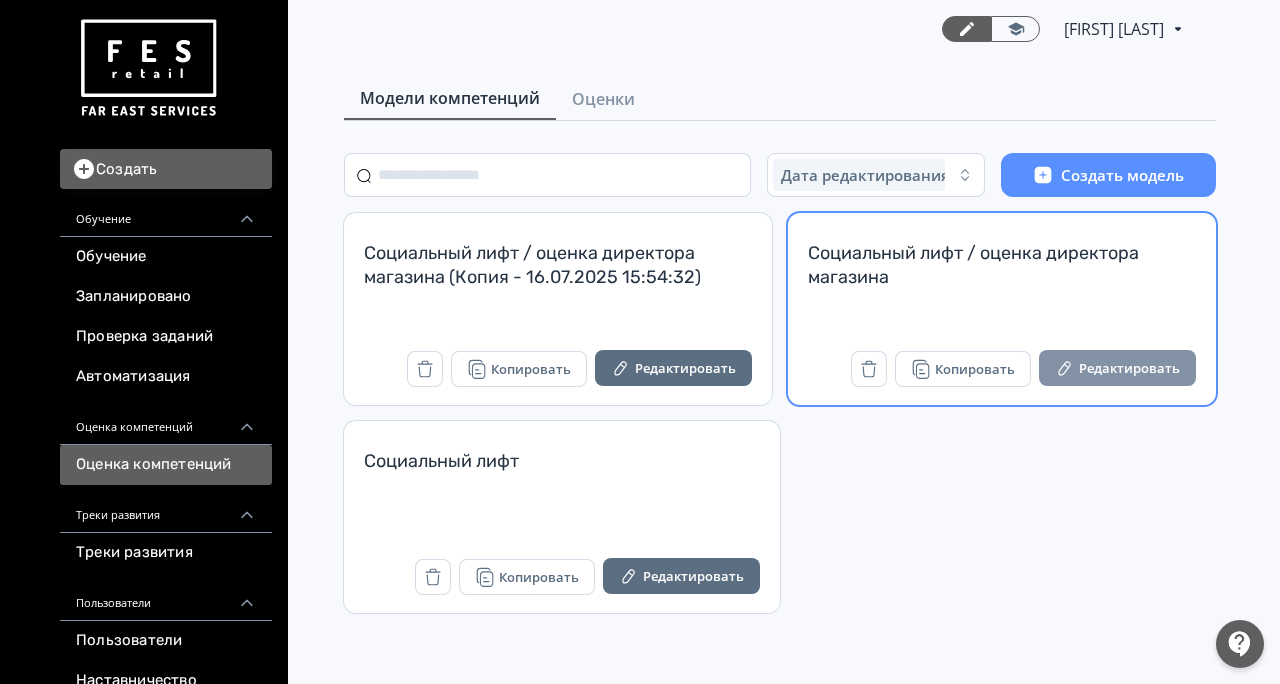 scroll, scrollTop: 0, scrollLeft: 0, axis: both 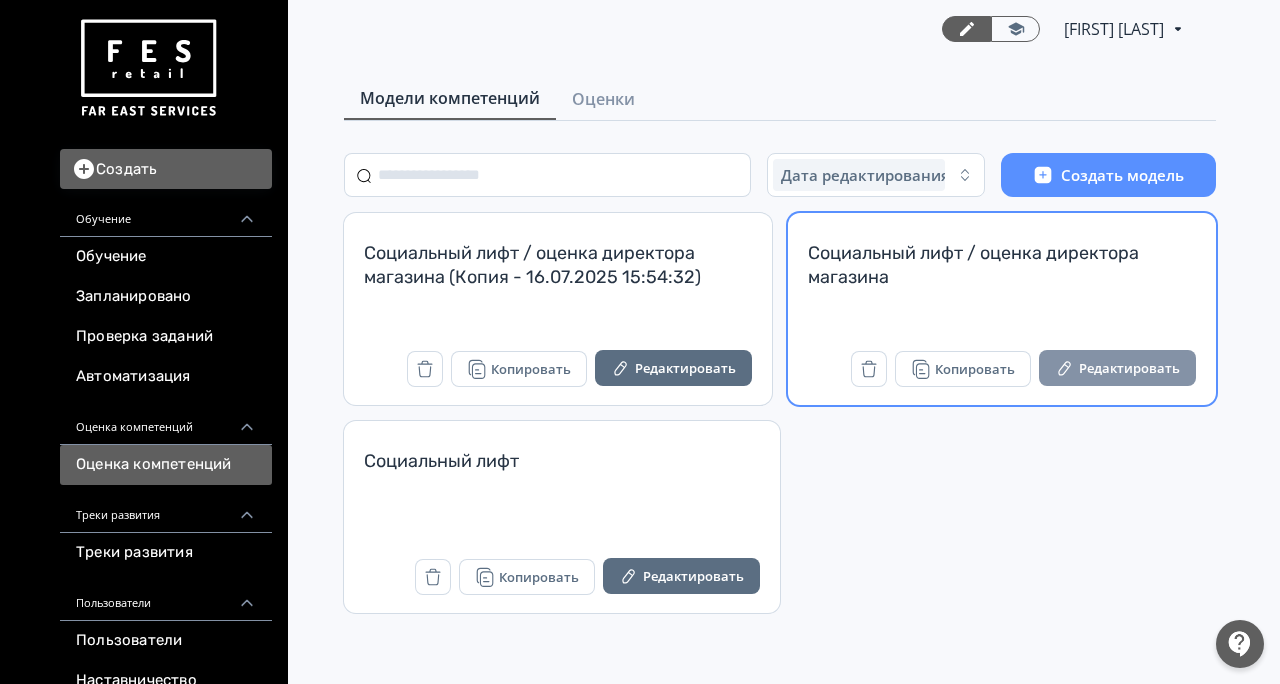 click on "Редактировать" at bounding box center [1117, 368] 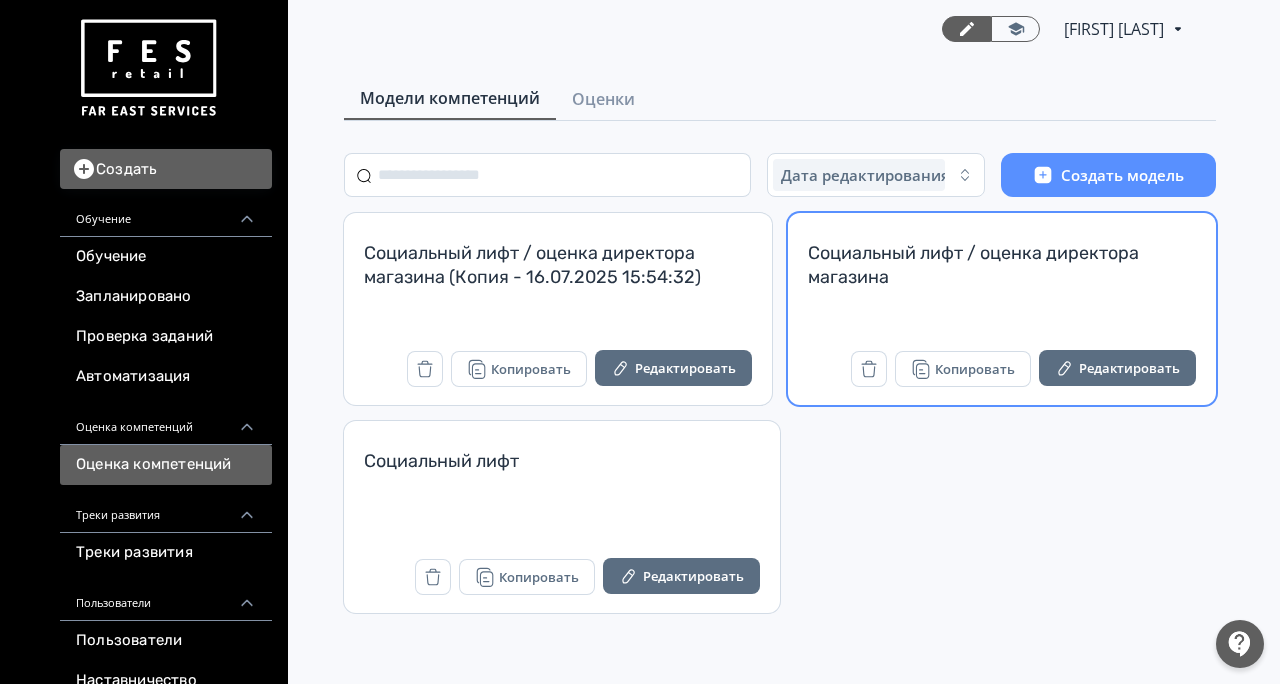 scroll, scrollTop: 0, scrollLeft: 0, axis: both 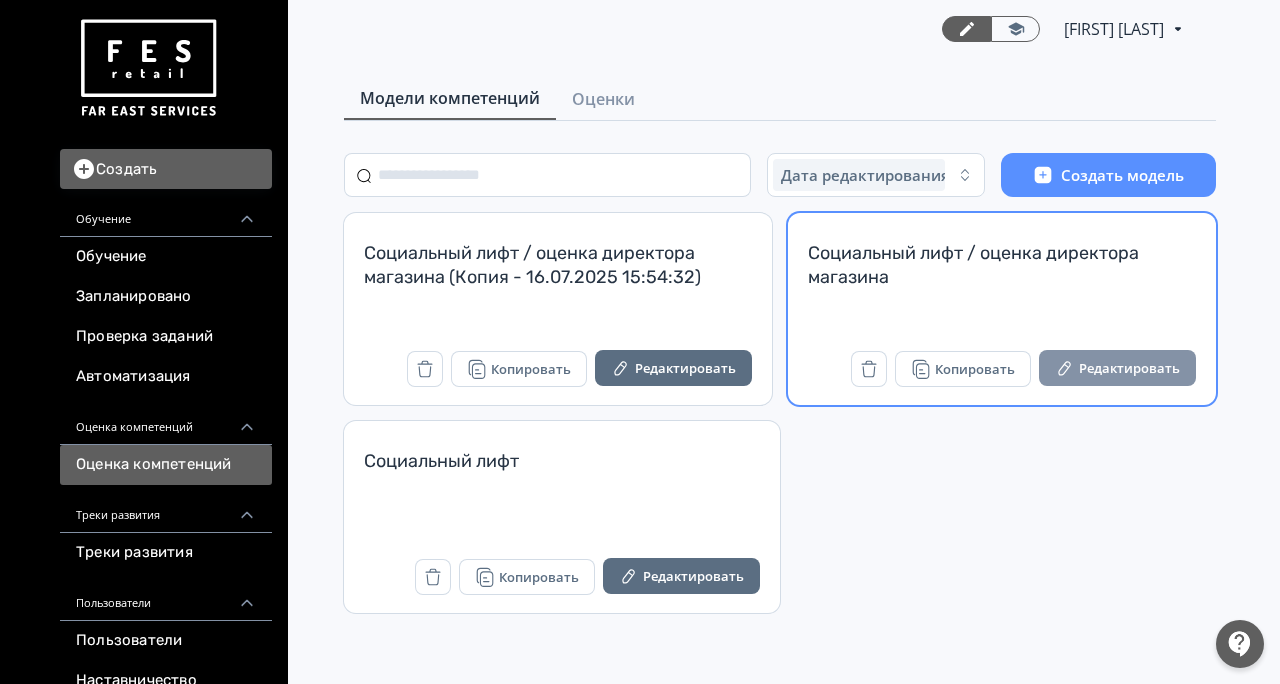 click on "Редактировать" at bounding box center (1117, 368) 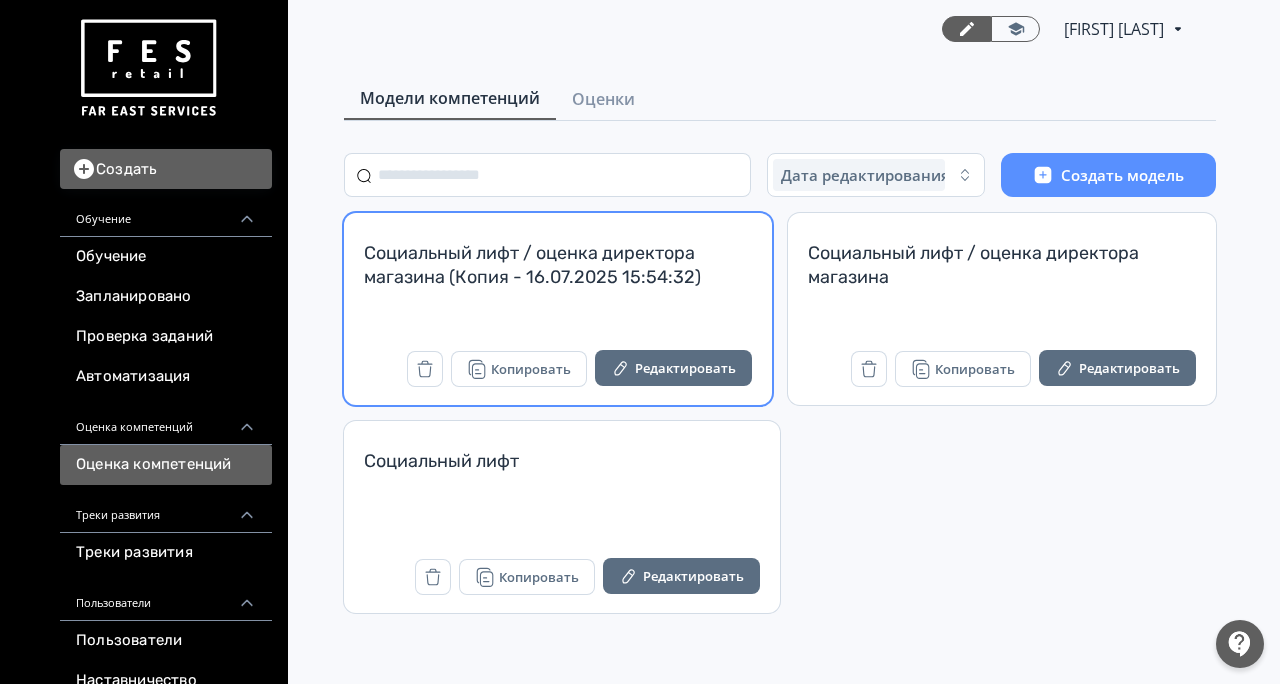 scroll, scrollTop: 0, scrollLeft: 0, axis: both 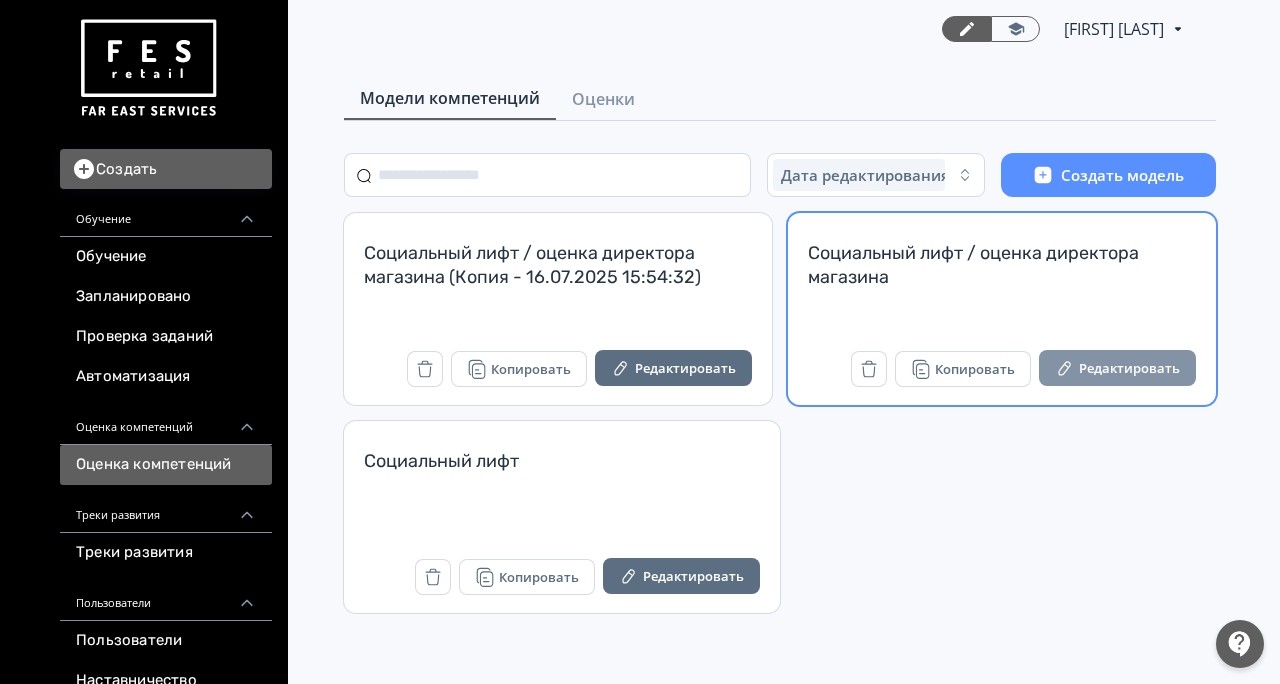click on "Редактировать" at bounding box center [1117, 368] 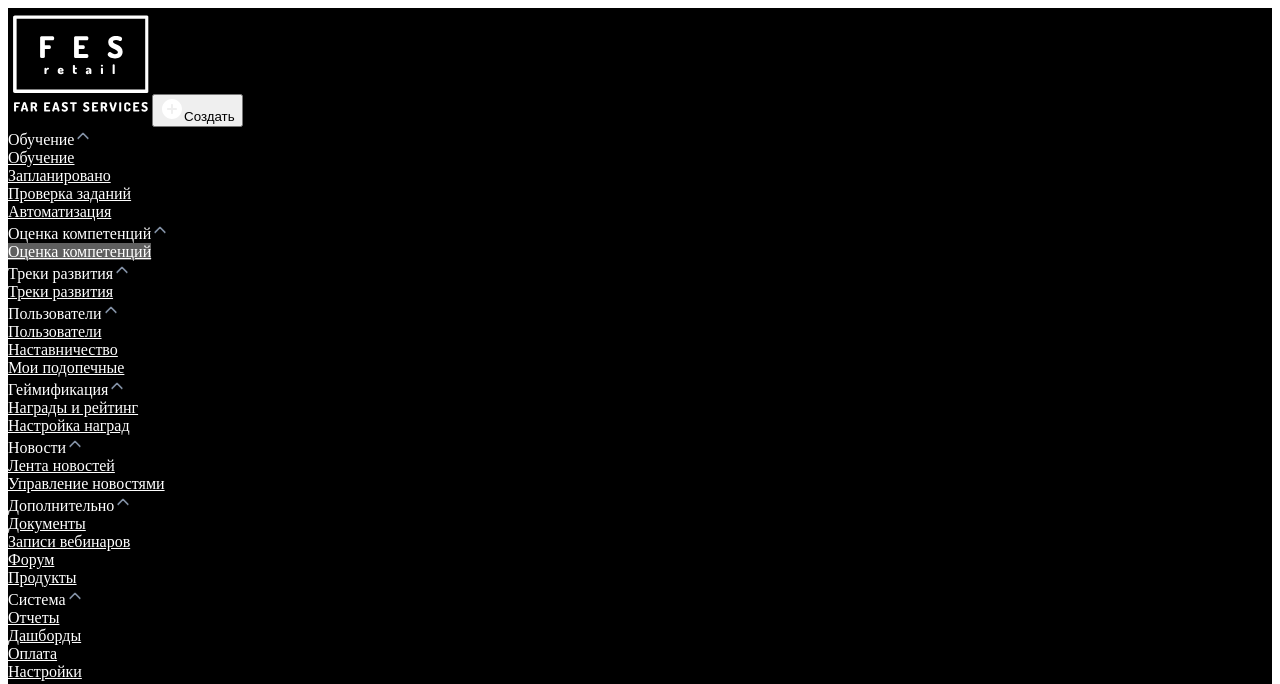 scroll, scrollTop: 0, scrollLeft: 0, axis: both 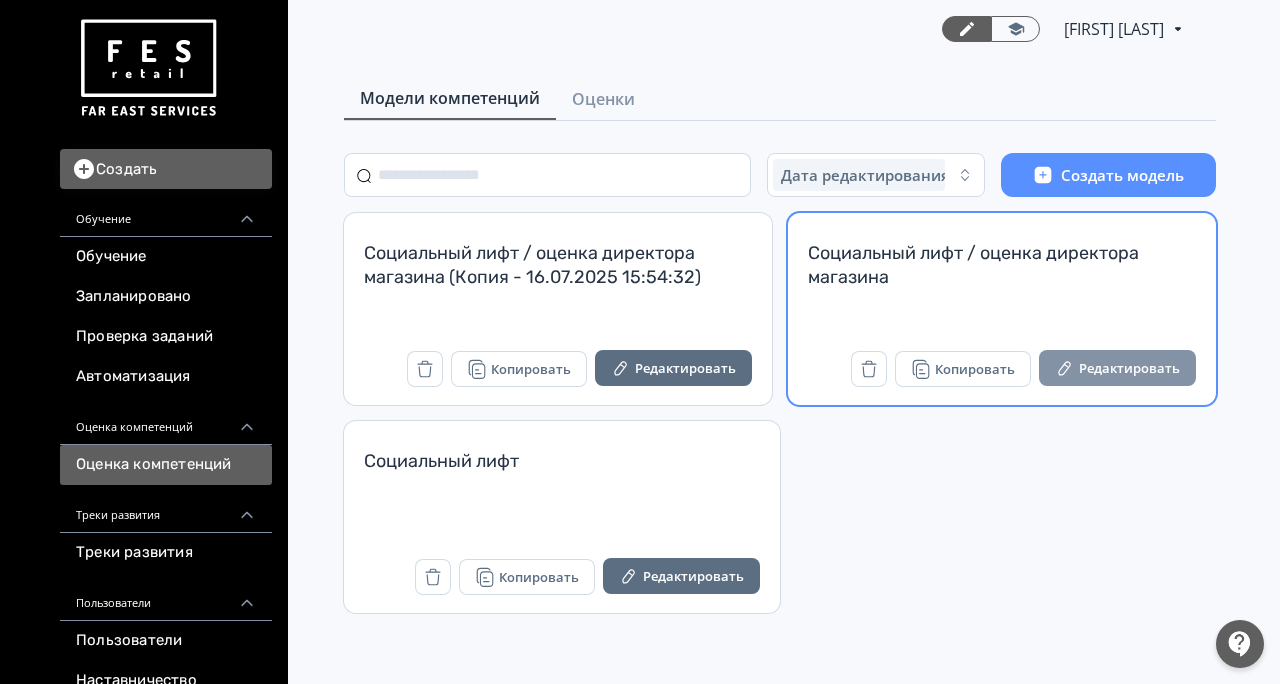 click on "Редактировать" at bounding box center (1117, 368) 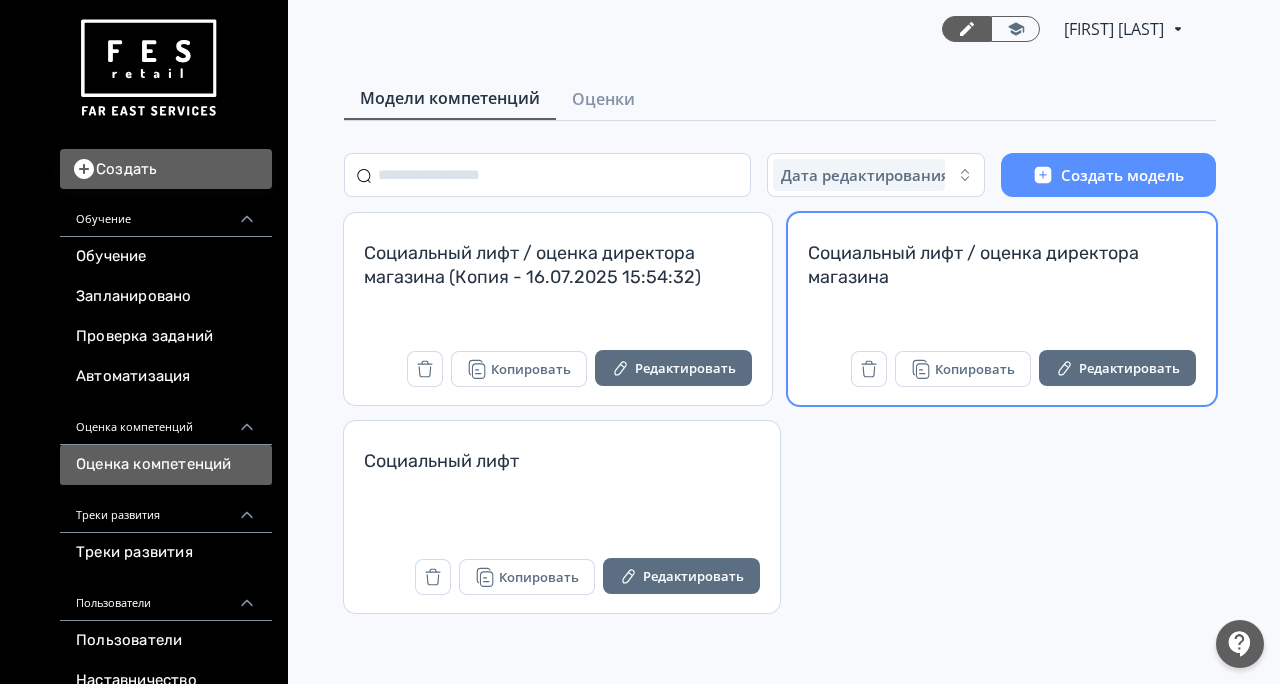 scroll, scrollTop: 0, scrollLeft: 0, axis: both 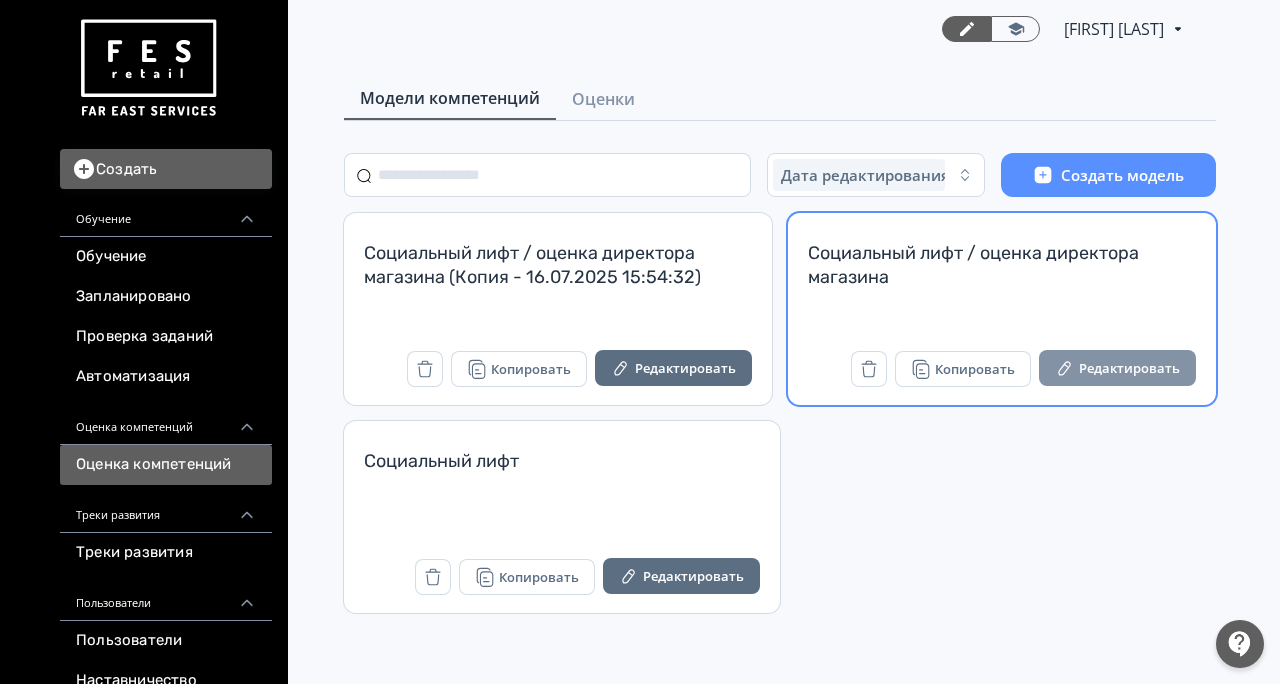 click on "Редактировать" at bounding box center (1117, 368) 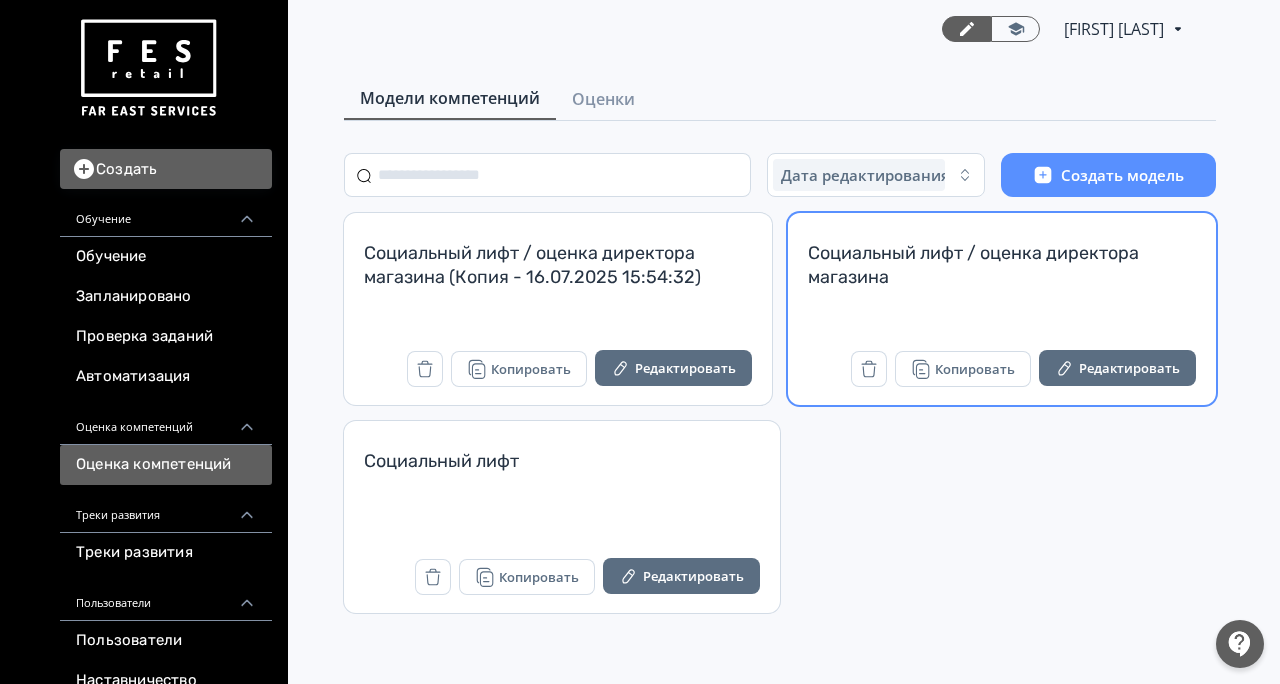 scroll, scrollTop: 0, scrollLeft: 0, axis: both 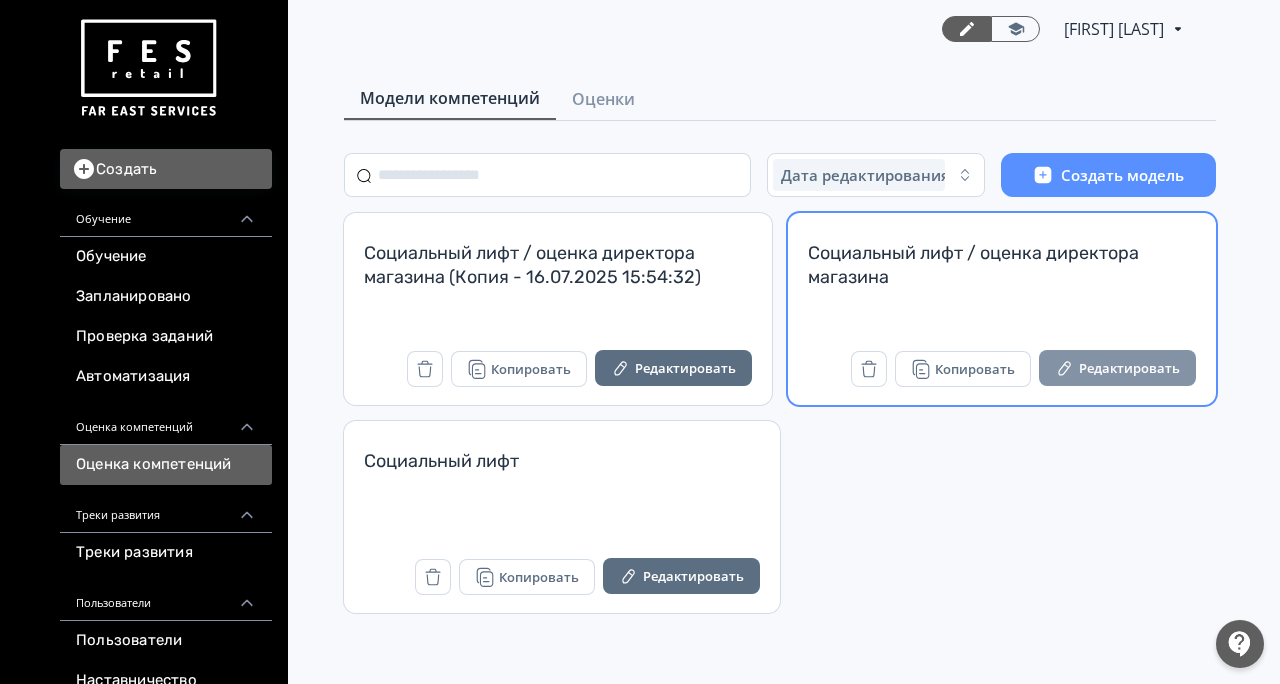 click on "Редактировать" at bounding box center (1117, 368) 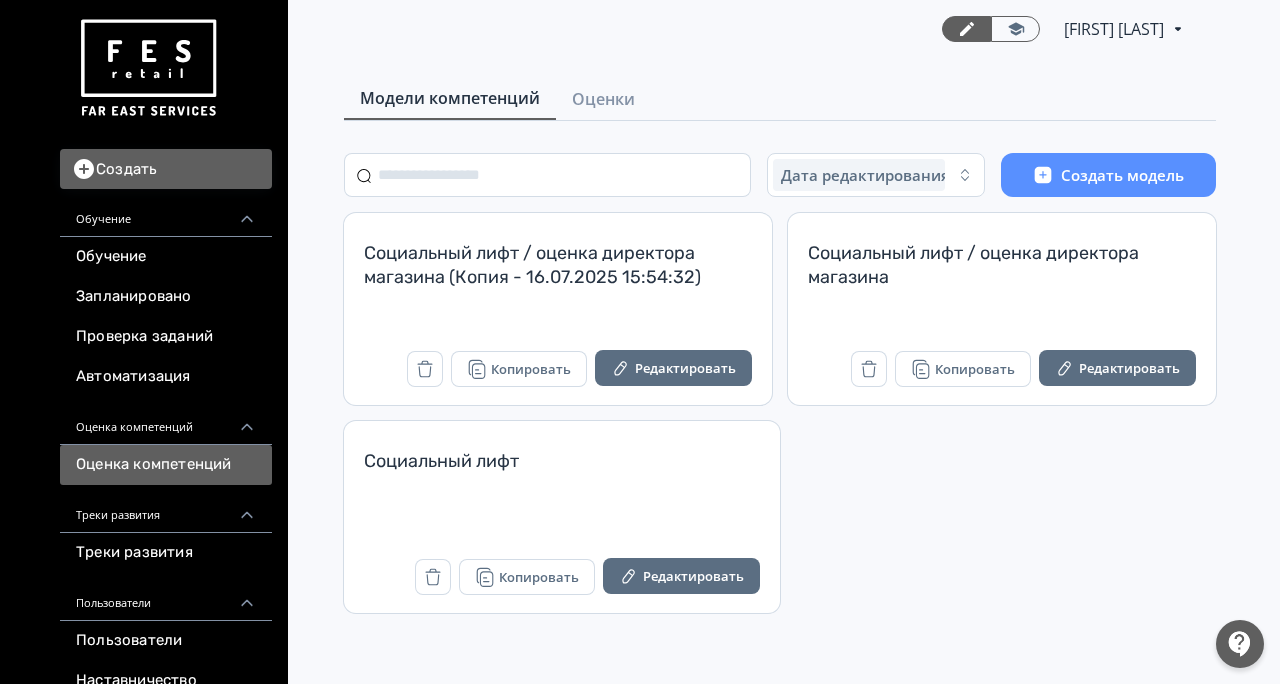scroll, scrollTop: 0, scrollLeft: 0, axis: both 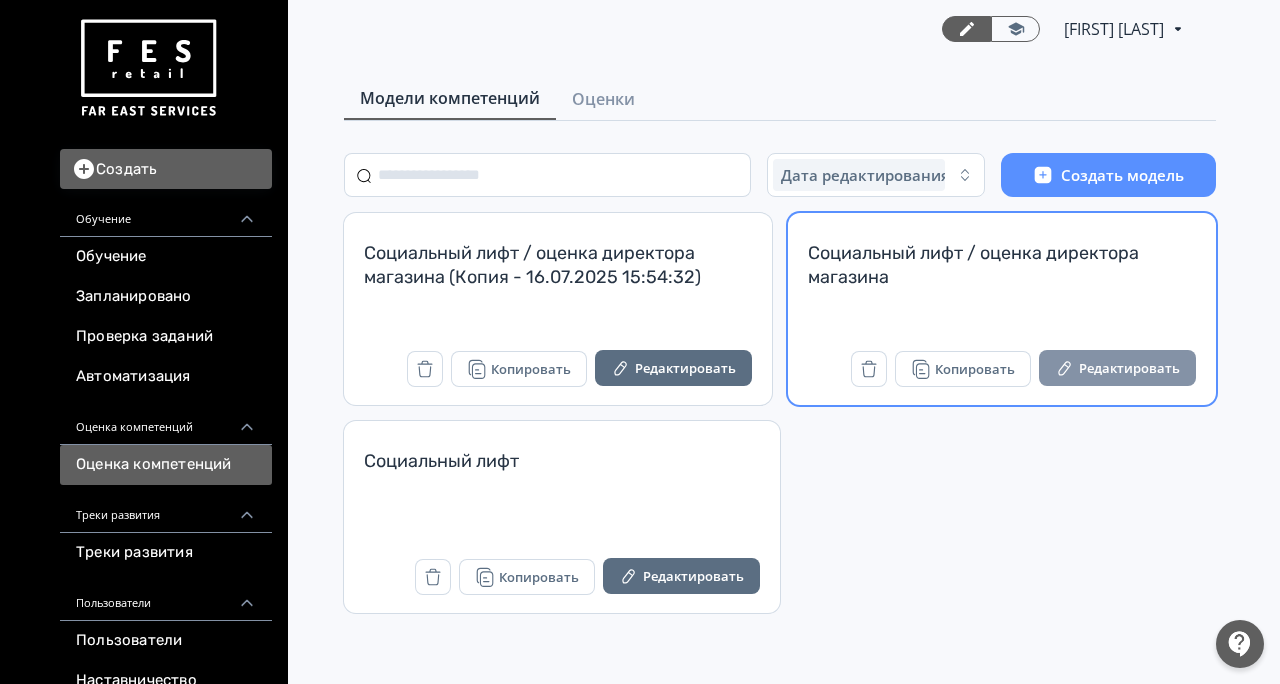 click on "Редактировать" at bounding box center (1117, 368) 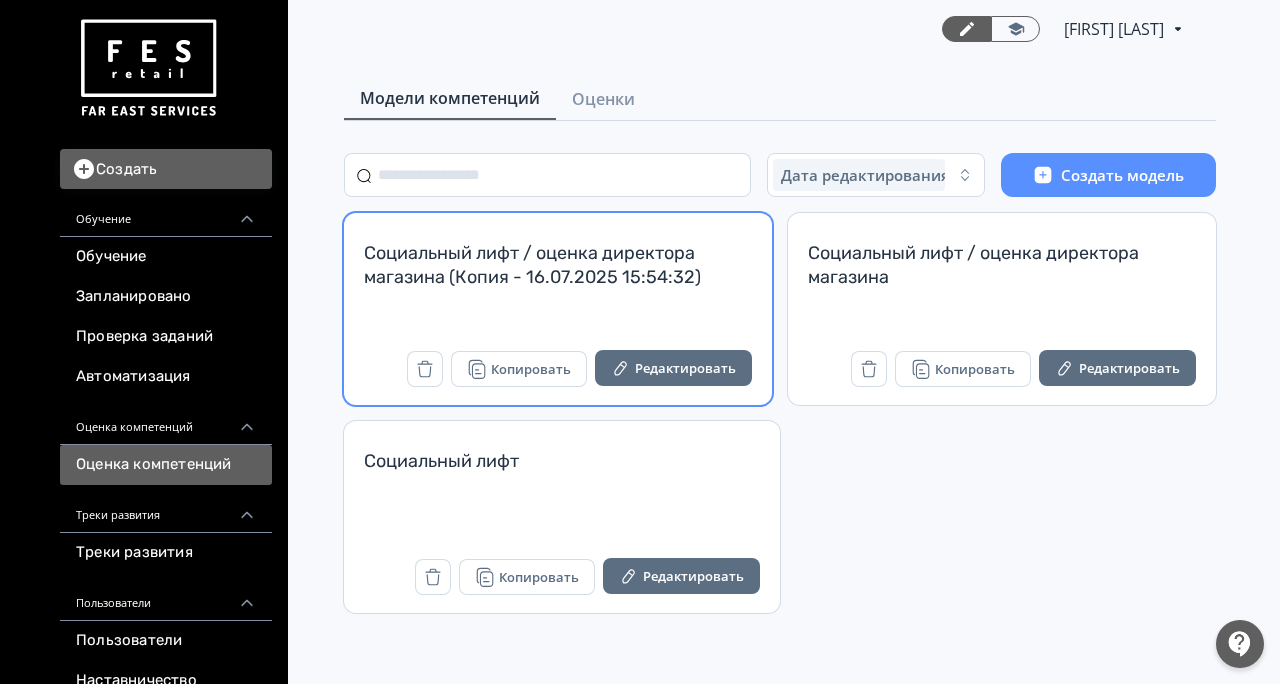 scroll, scrollTop: 0, scrollLeft: 0, axis: both 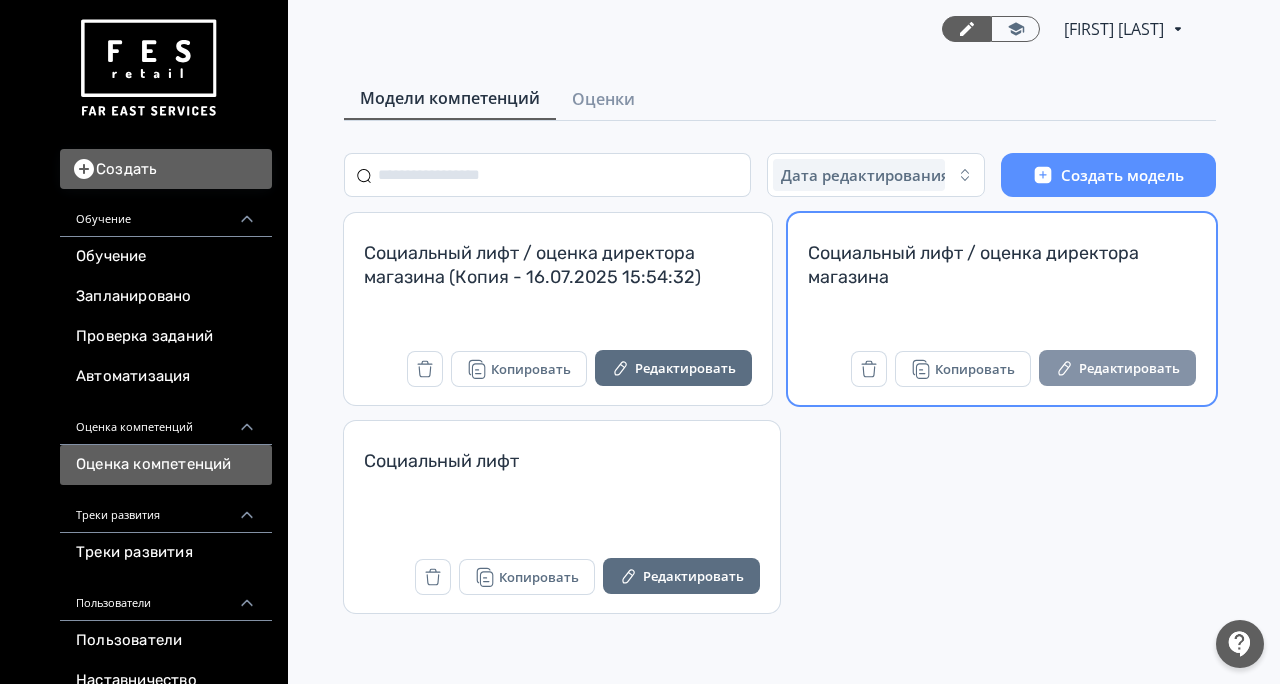 click on "Редактировать" at bounding box center [1117, 368] 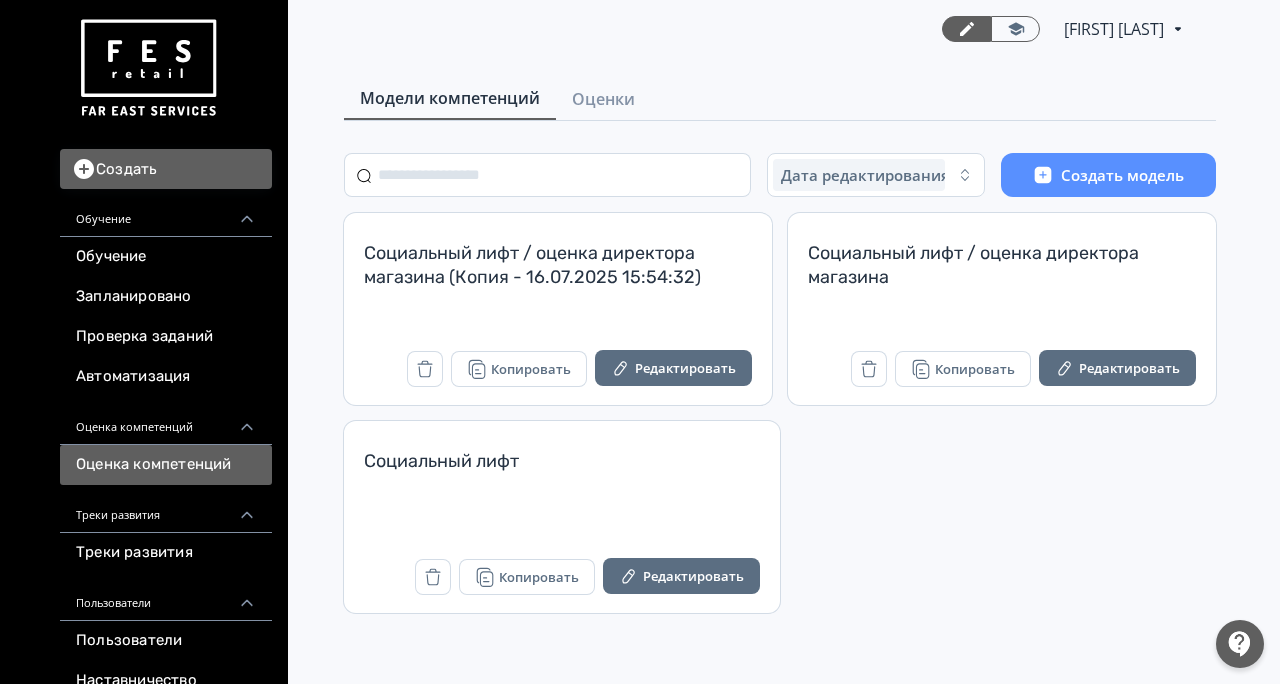 scroll, scrollTop: 0, scrollLeft: 0, axis: both 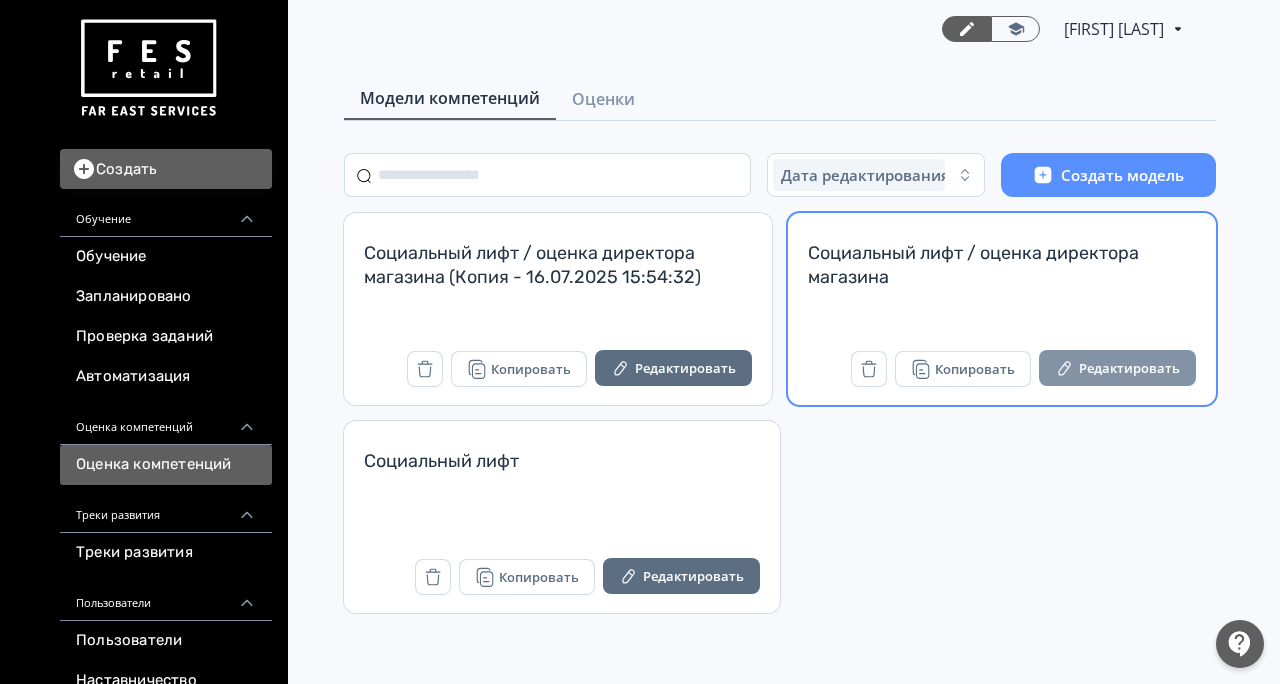 click on "Редактировать" at bounding box center [1117, 368] 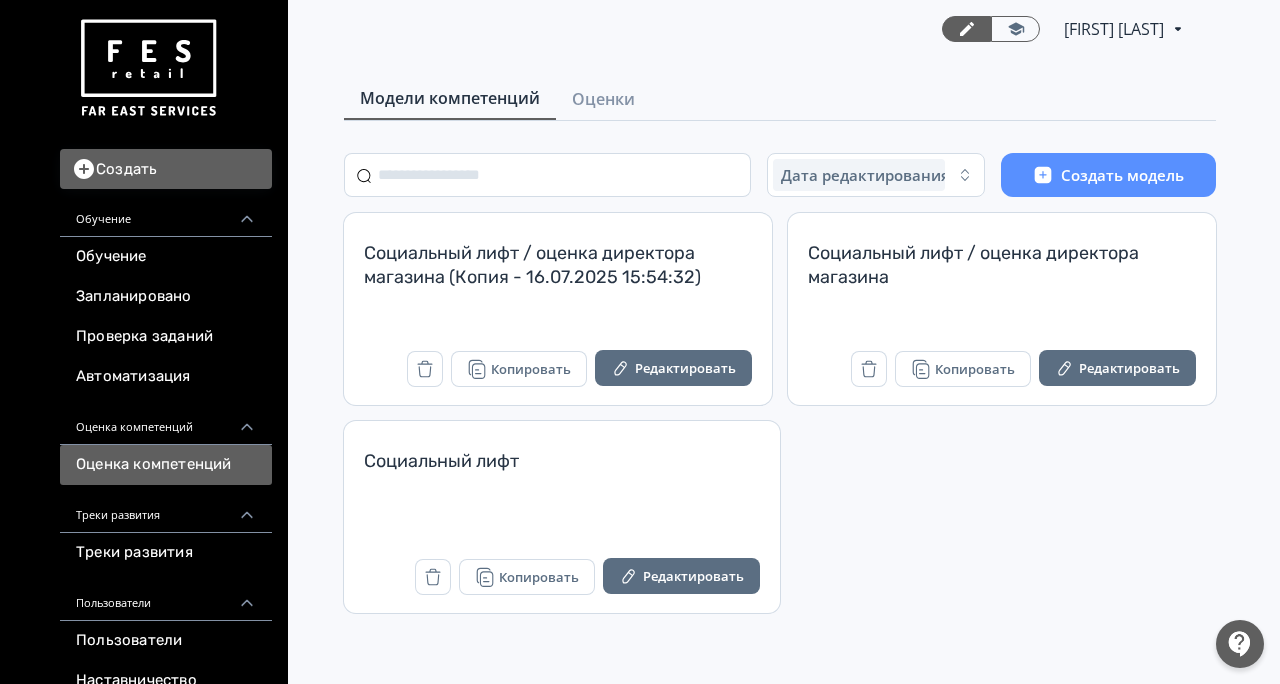 scroll, scrollTop: 0, scrollLeft: 0, axis: both 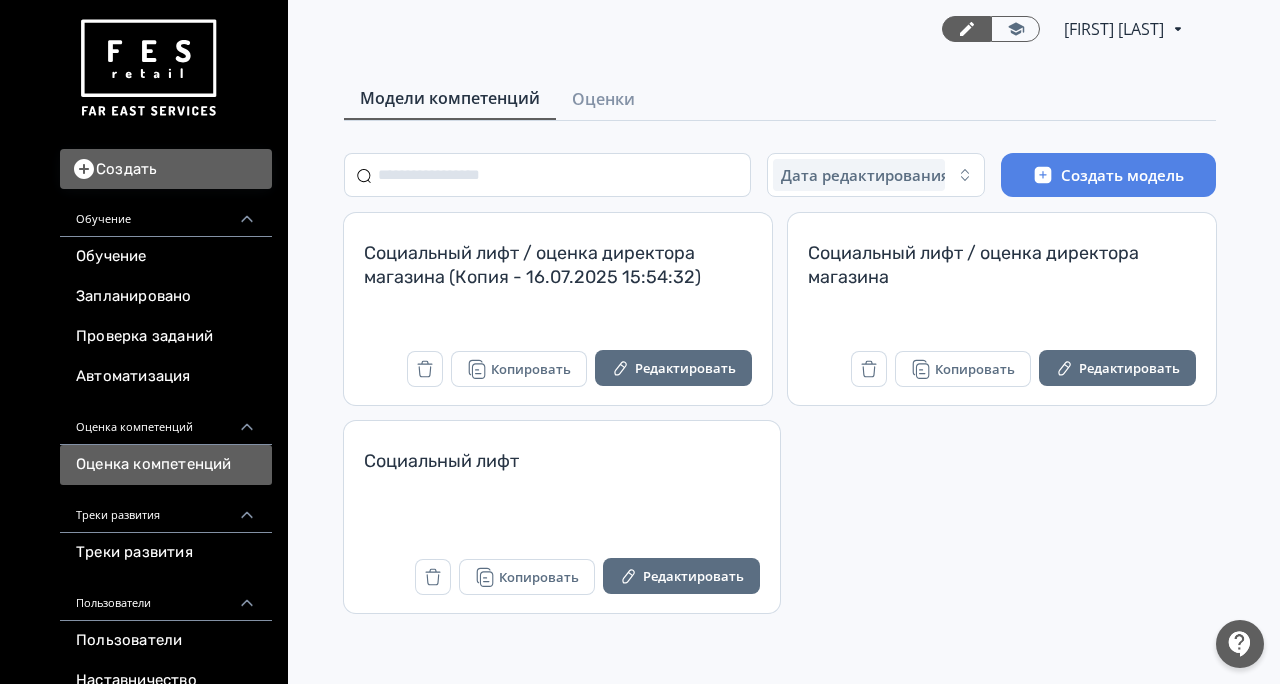 click on "Создать модель" at bounding box center [1108, 175] 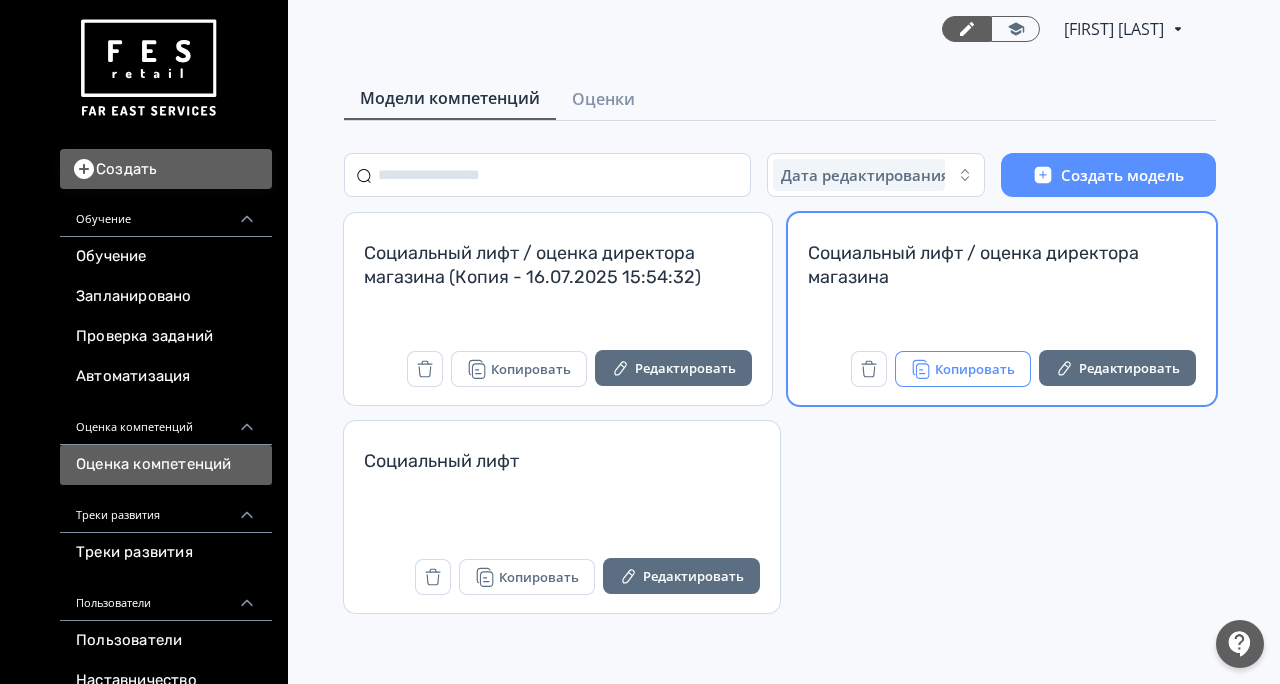 scroll, scrollTop: 0, scrollLeft: 0, axis: both 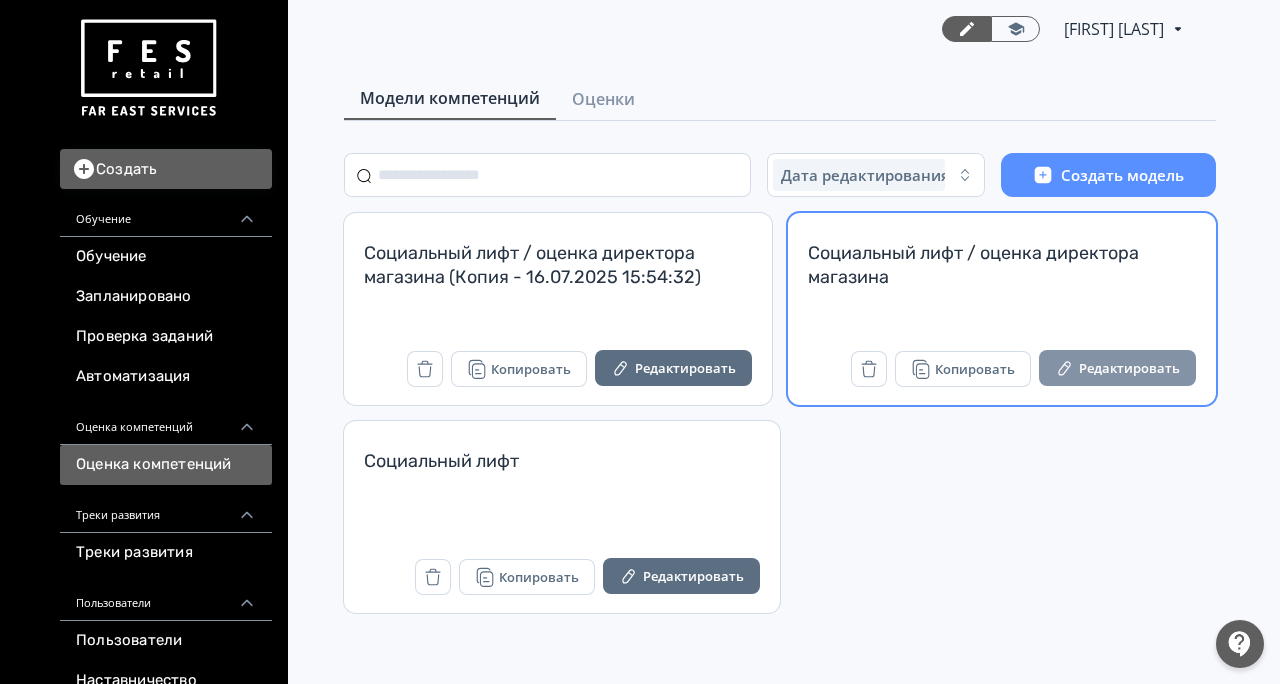 click on "Редактировать" at bounding box center (1117, 368) 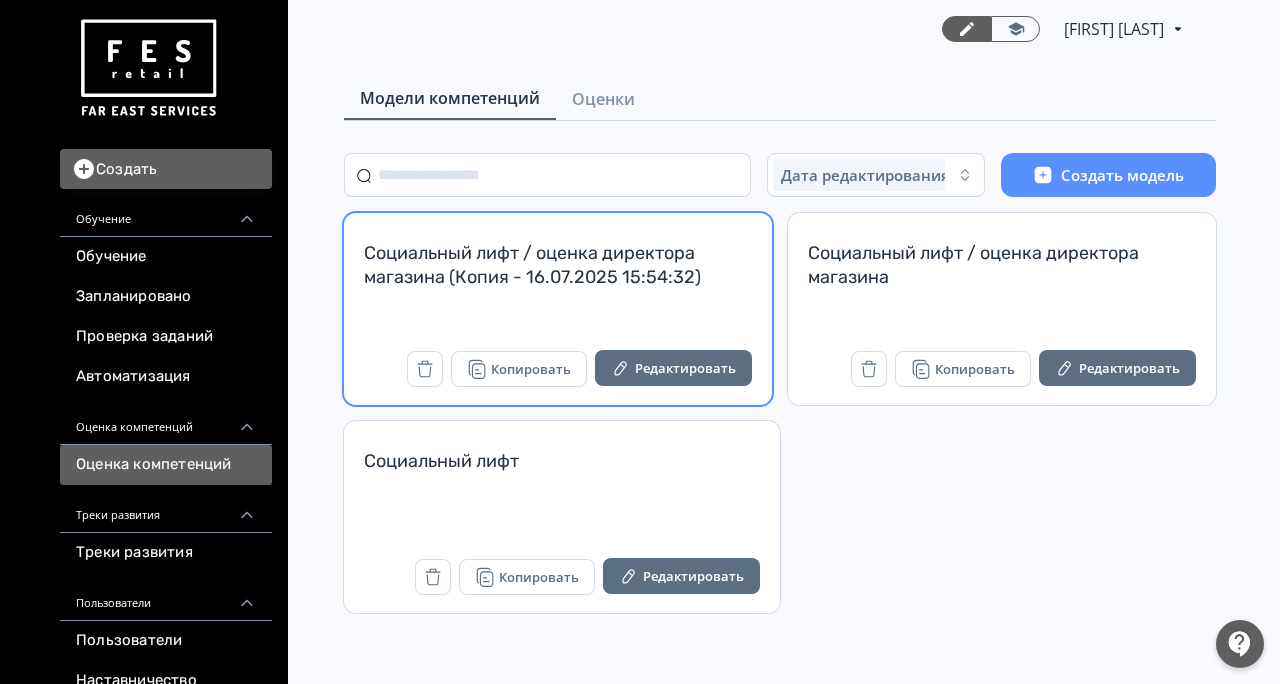 scroll, scrollTop: 0, scrollLeft: 0, axis: both 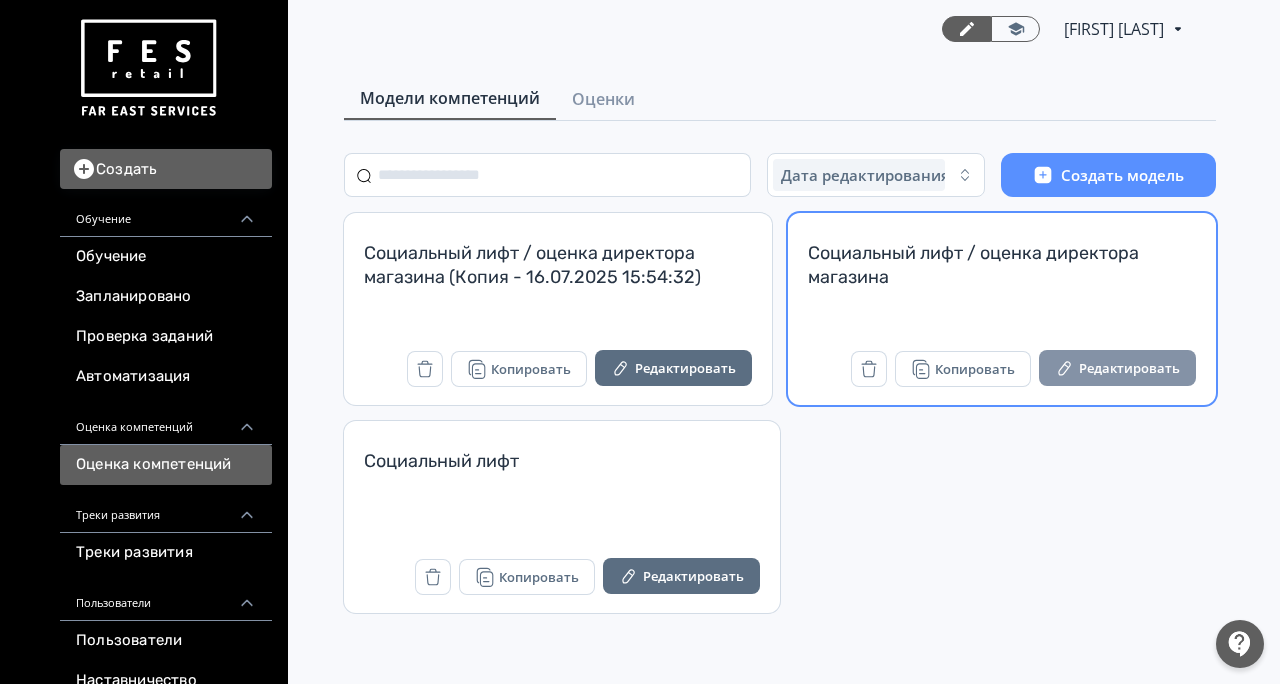 click on "Редактировать" at bounding box center [1117, 368] 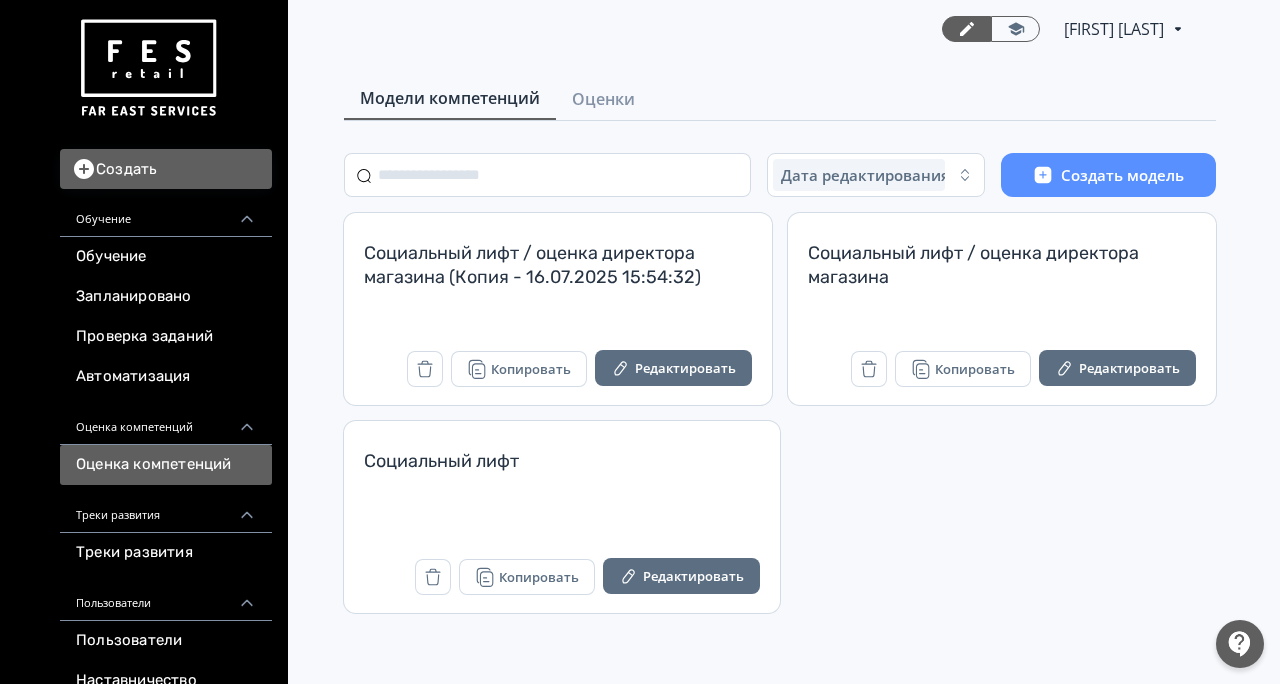 scroll, scrollTop: 0, scrollLeft: 0, axis: both 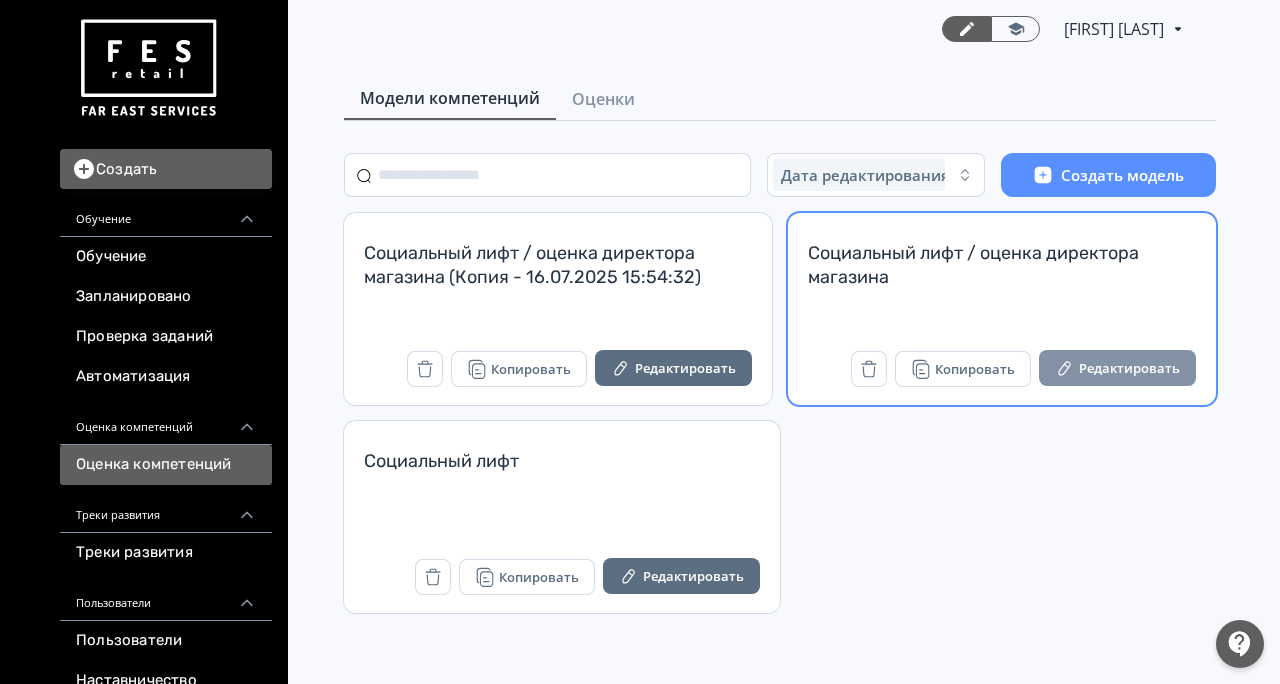click 